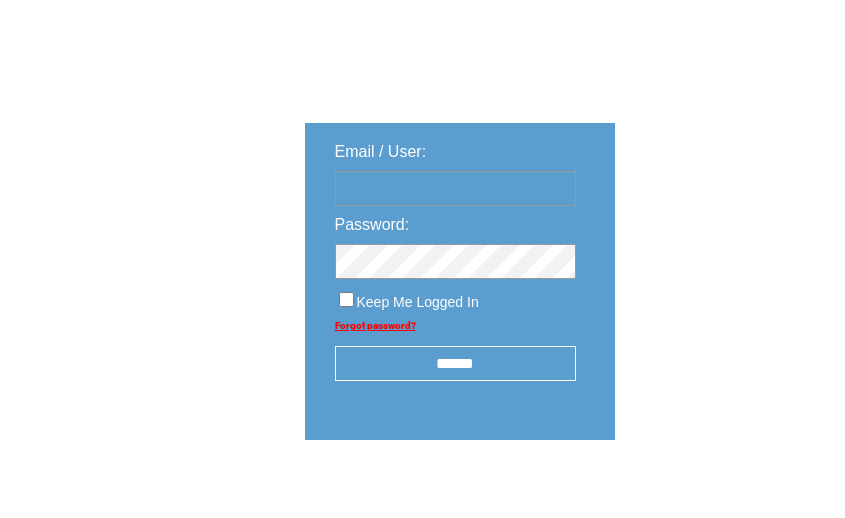 scroll, scrollTop: 89, scrollLeft: 0, axis: vertical 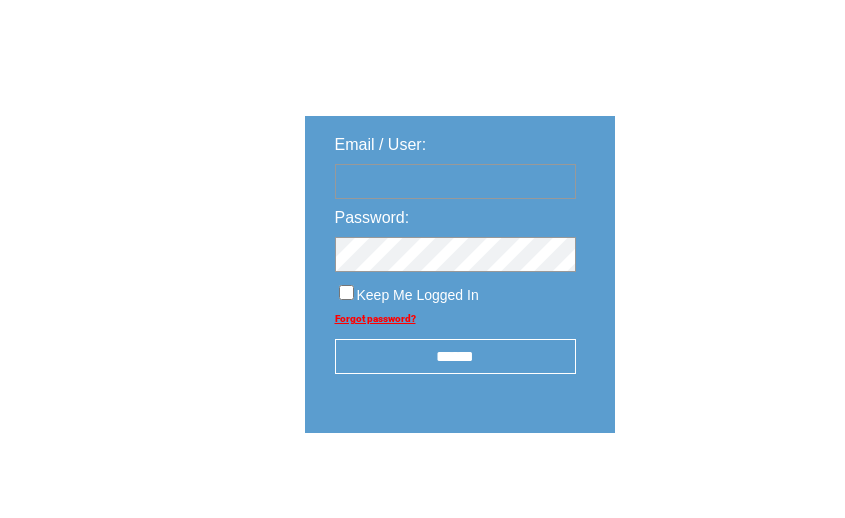 type on "********" 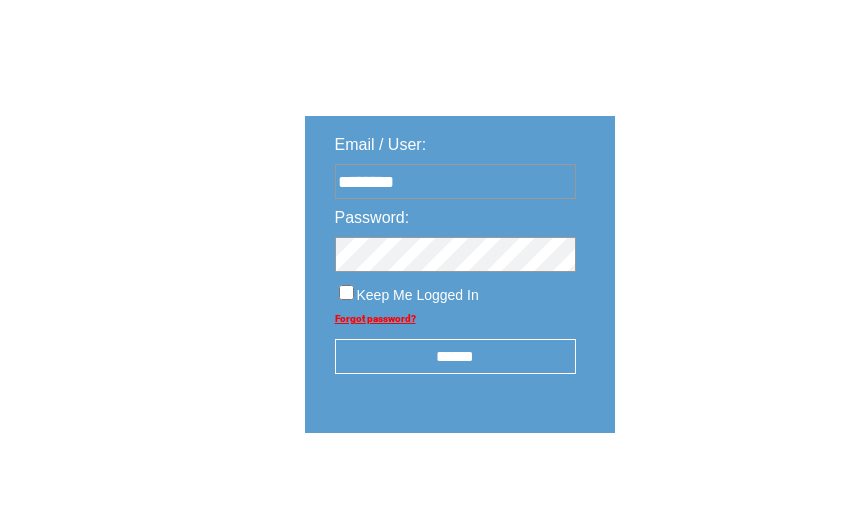 click on "******" at bounding box center [455, 356] 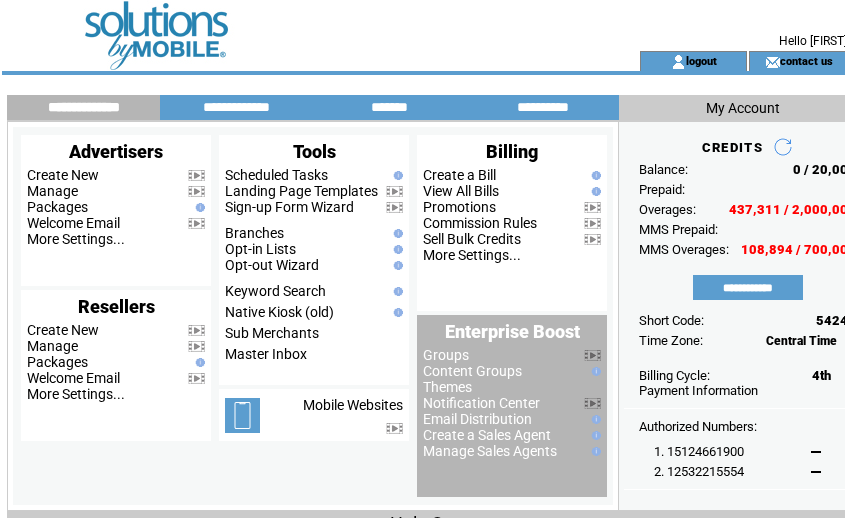 scroll, scrollTop: 0, scrollLeft: 0, axis: both 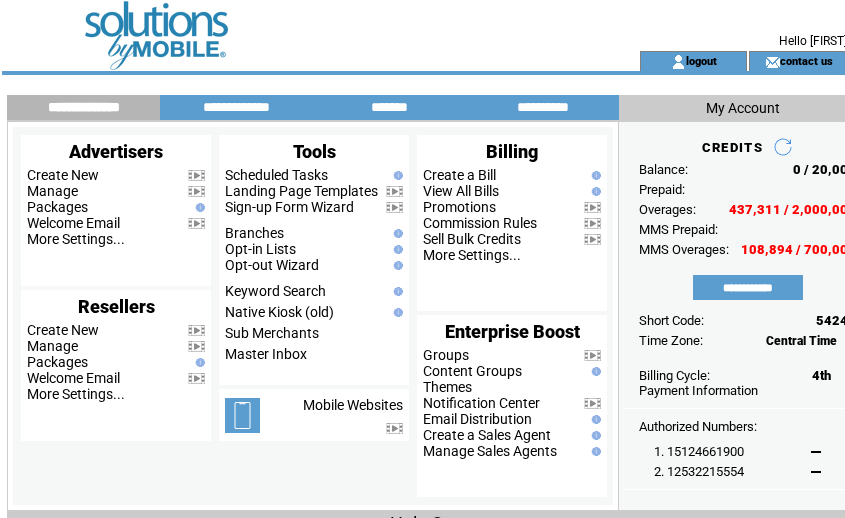 click at bounding box center (293, 61) 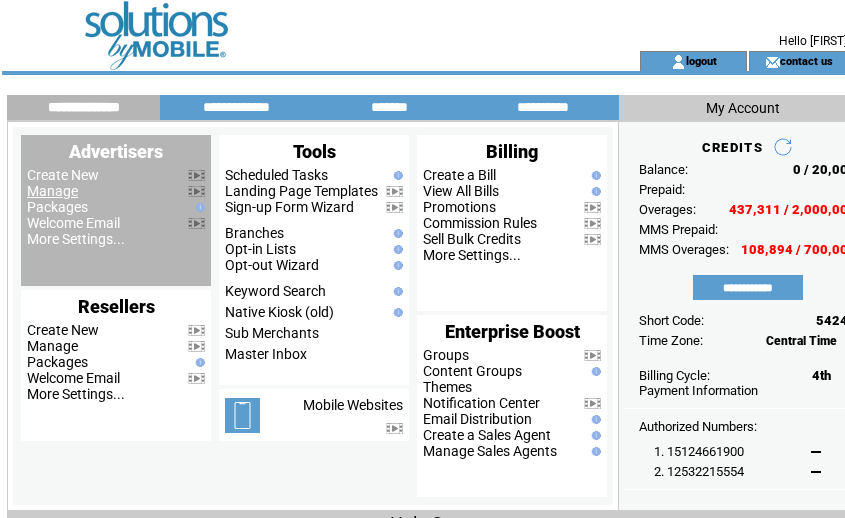 scroll, scrollTop: 0, scrollLeft: 0, axis: both 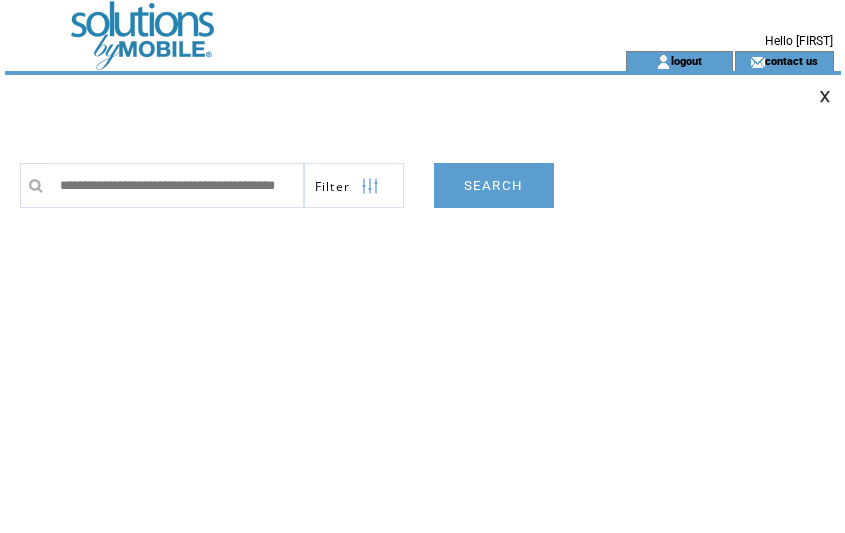 type on "**********" 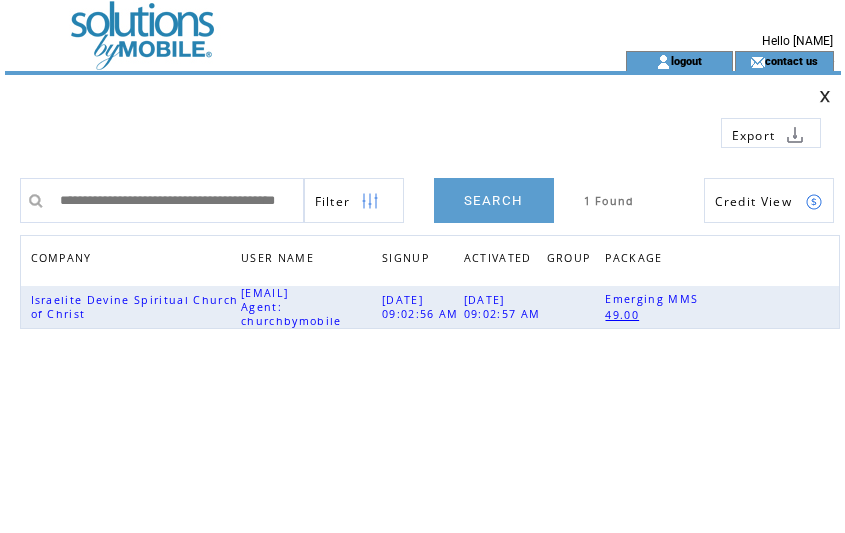 scroll, scrollTop: 0, scrollLeft: 0, axis: both 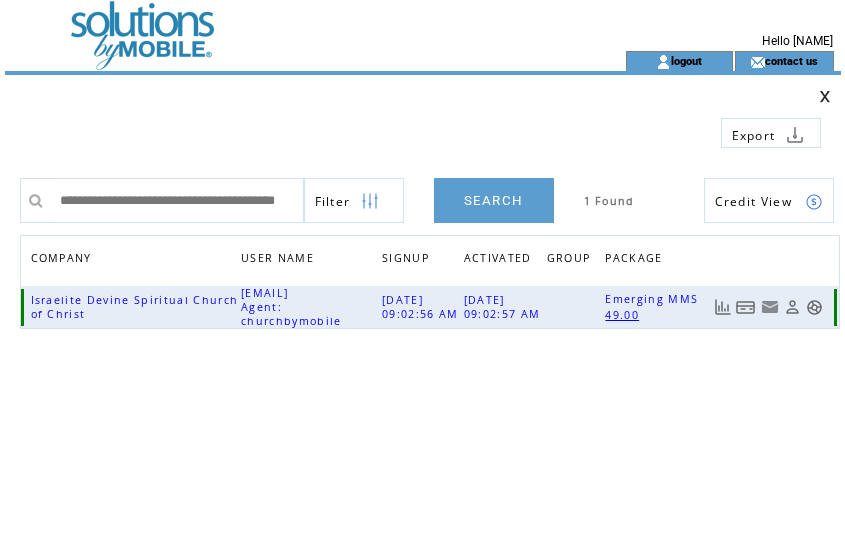 click at bounding box center [746, 307] 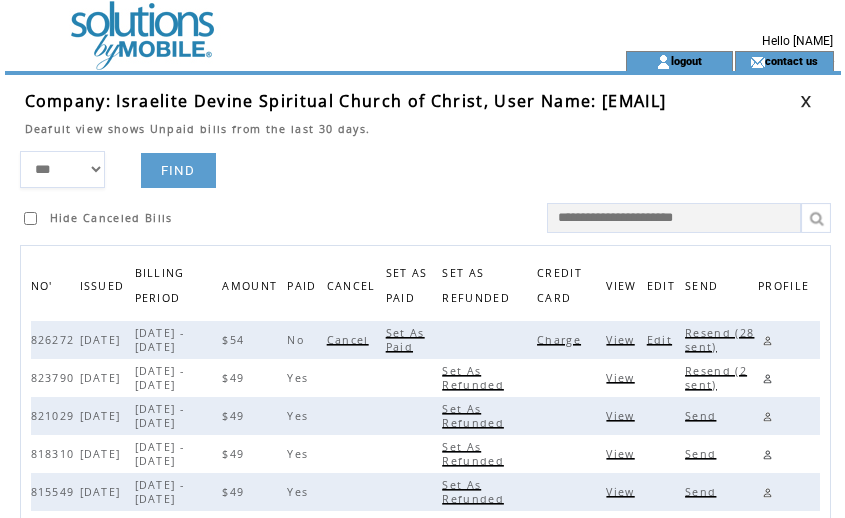 scroll, scrollTop: 0, scrollLeft: 0, axis: both 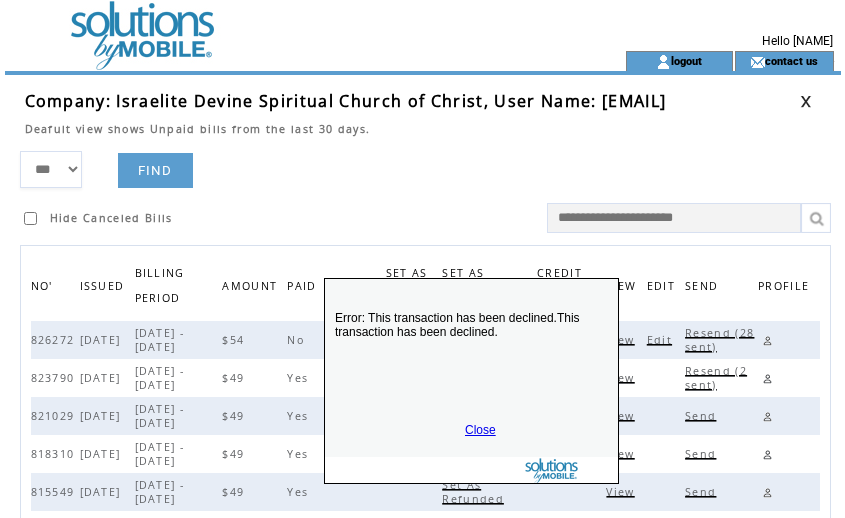 click on "Close" at bounding box center (480, 430) 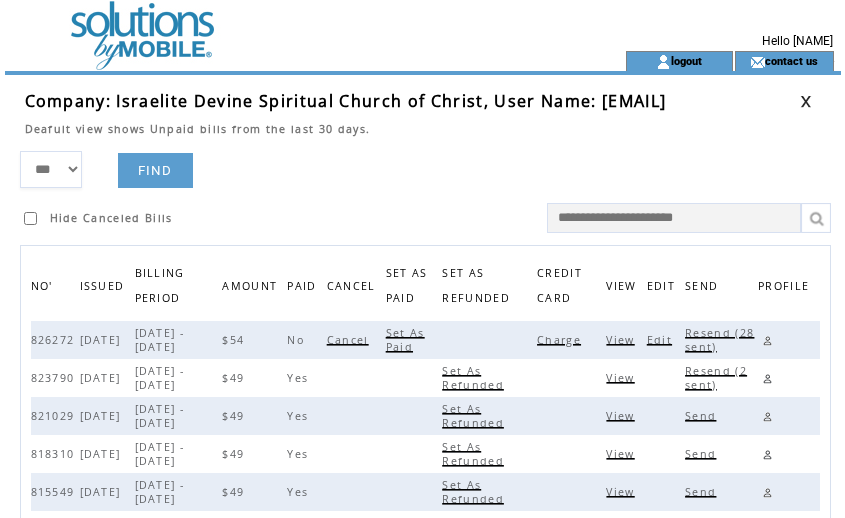 click on "*** **** ****** FIND Hide Canceled Bills" at bounding box center (430, 192) 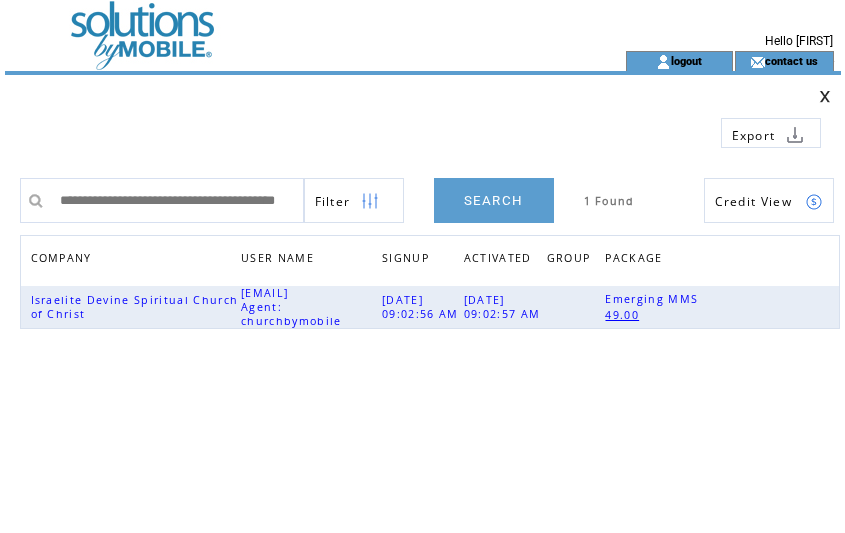 scroll, scrollTop: 0, scrollLeft: 0, axis: both 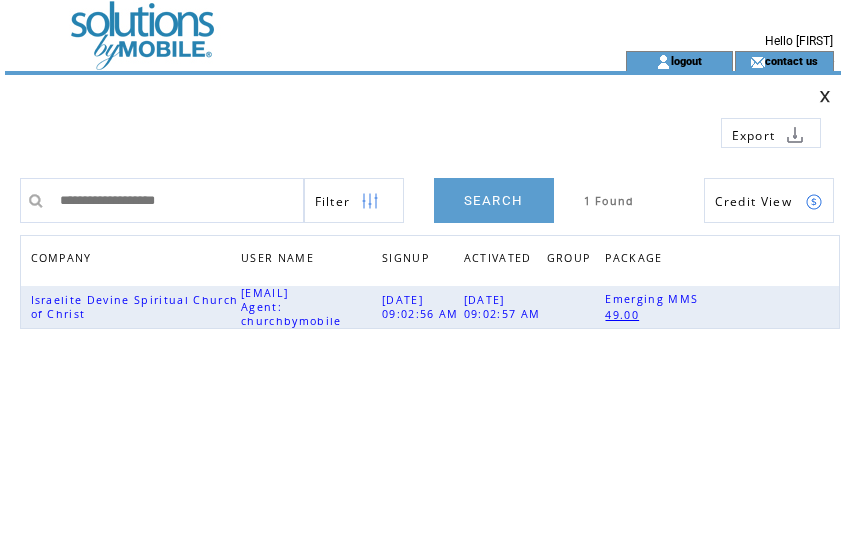type 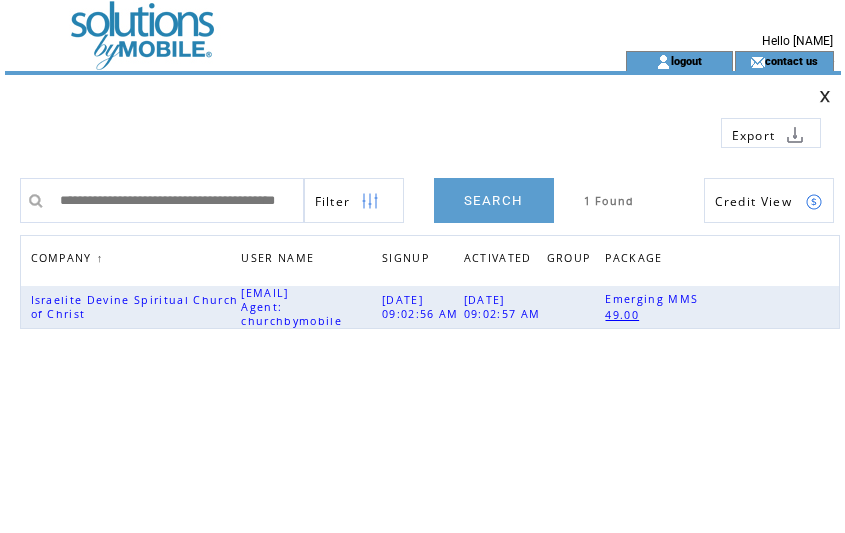 scroll, scrollTop: 0, scrollLeft: 0, axis: both 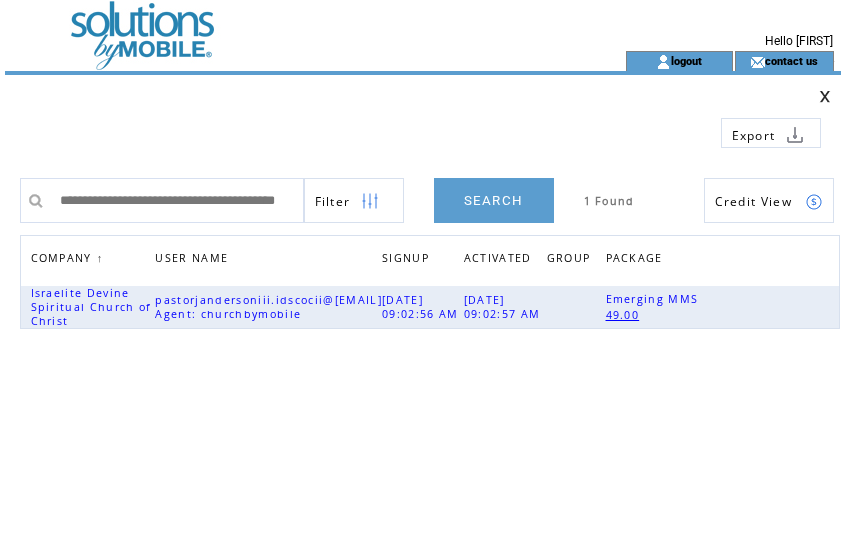 drag, startPoint x: 525, startPoint y: 419, endPoint x: 447, endPoint y: 336, distance: 113.89908 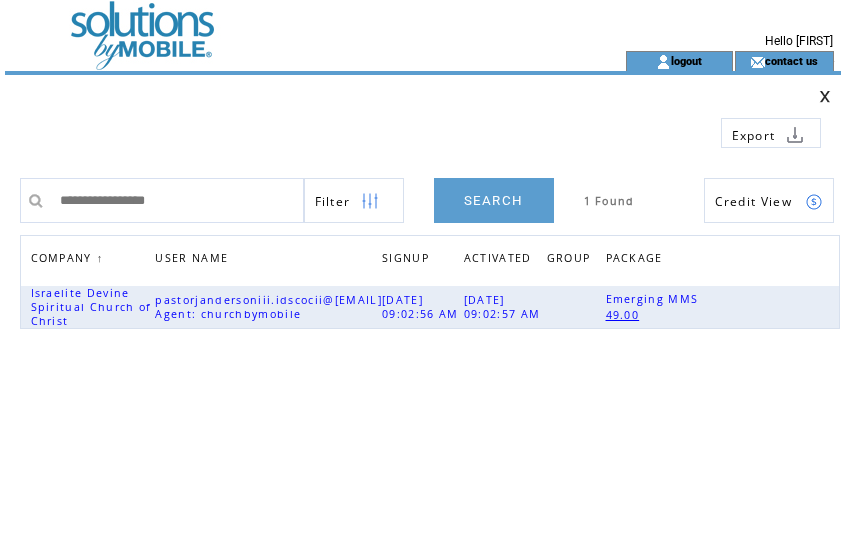 scroll, scrollTop: 0, scrollLeft: 0, axis: both 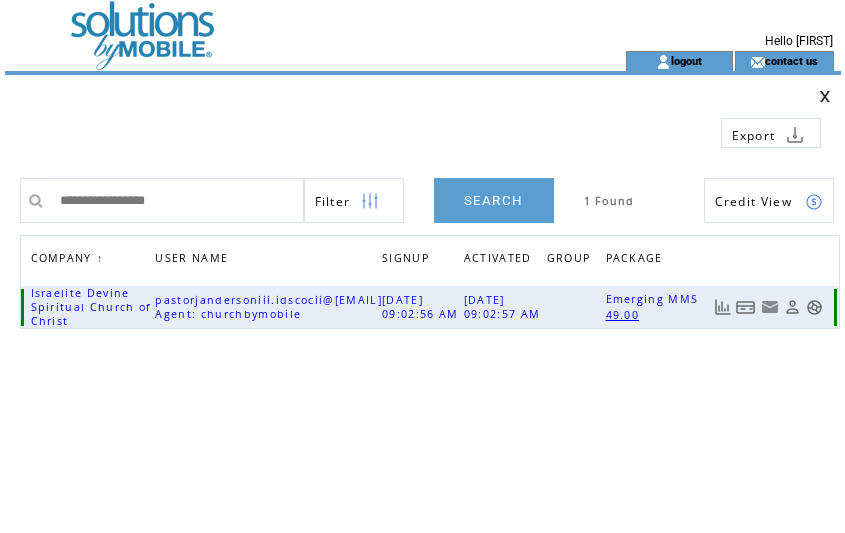 type on "**********" 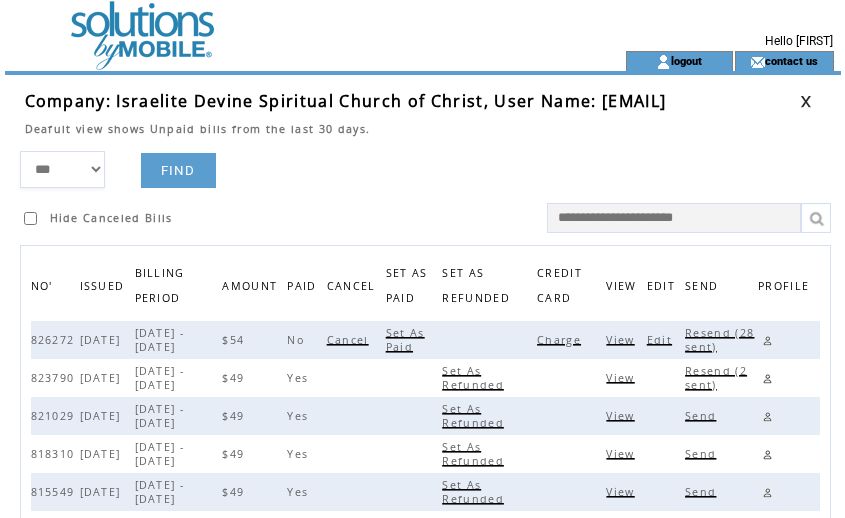 scroll, scrollTop: 0, scrollLeft: 0, axis: both 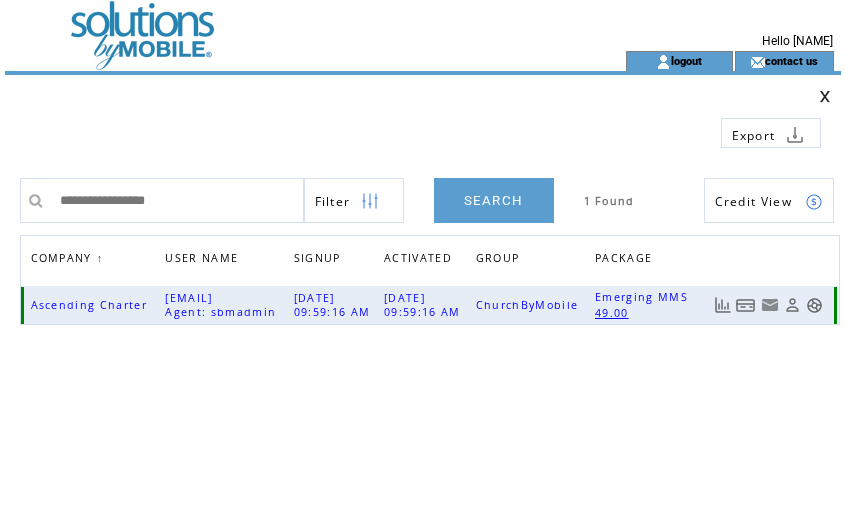 click at bounding box center [746, 305] 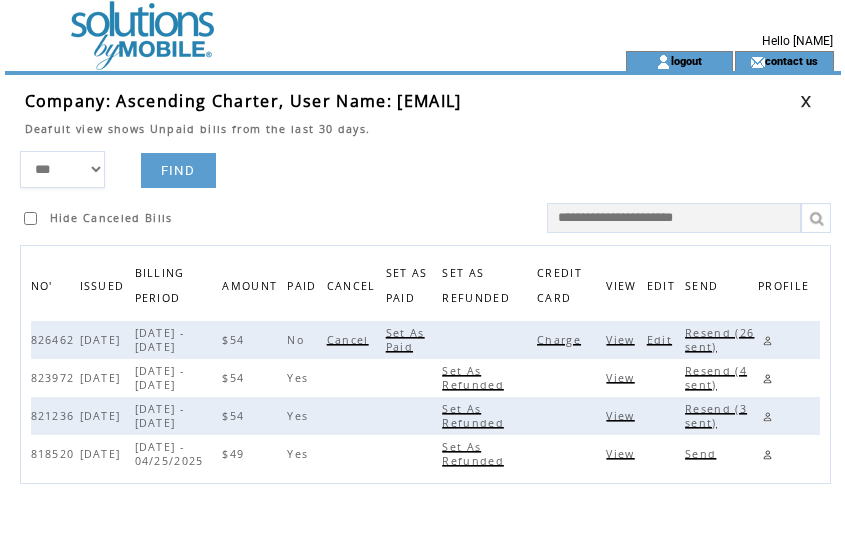 scroll, scrollTop: 0, scrollLeft: 0, axis: both 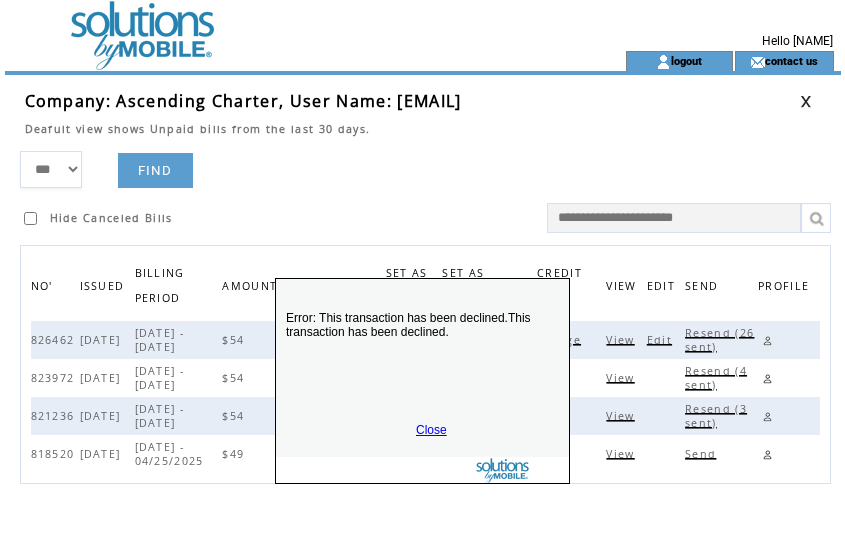 click on "Close" at bounding box center [431, 430] 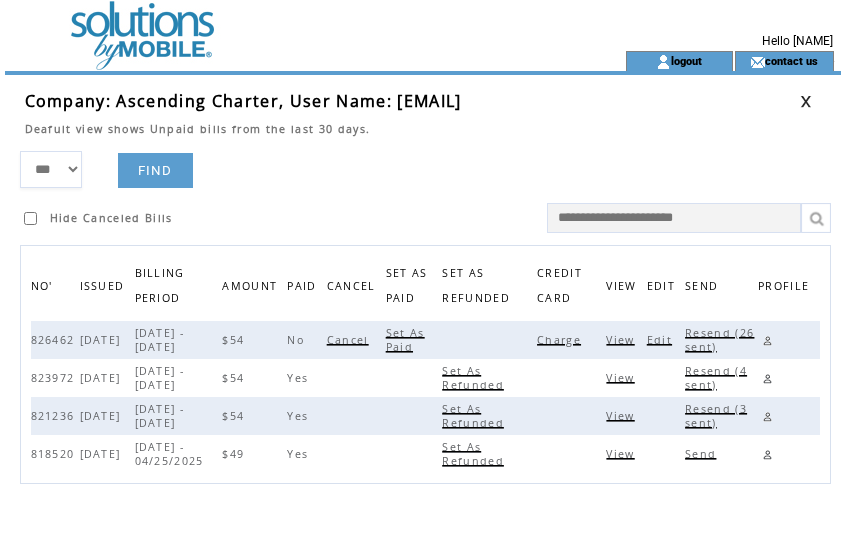 drag, startPoint x: 464, startPoint y: 163, endPoint x: 501, endPoint y: 161, distance: 37.054016 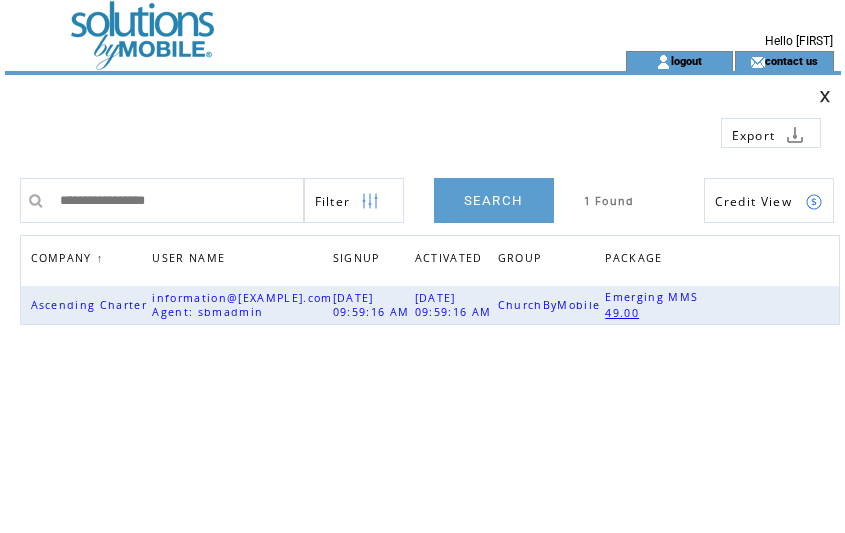 scroll, scrollTop: 0, scrollLeft: 0, axis: both 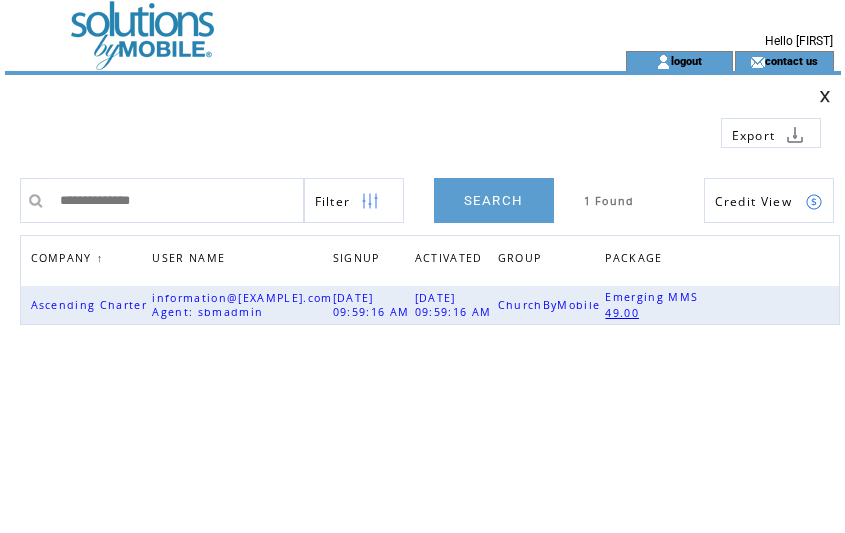 type on "**********" 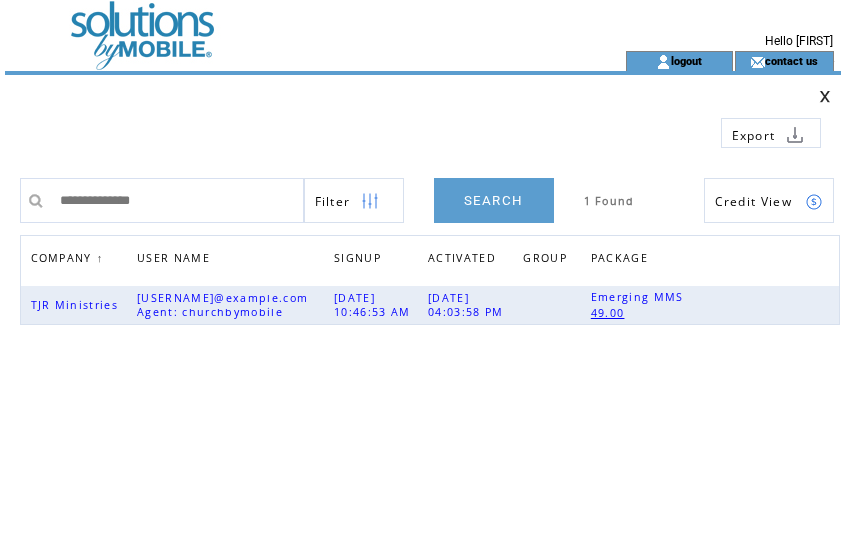 scroll, scrollTop: 0, scrollLeft: 0, axis: both 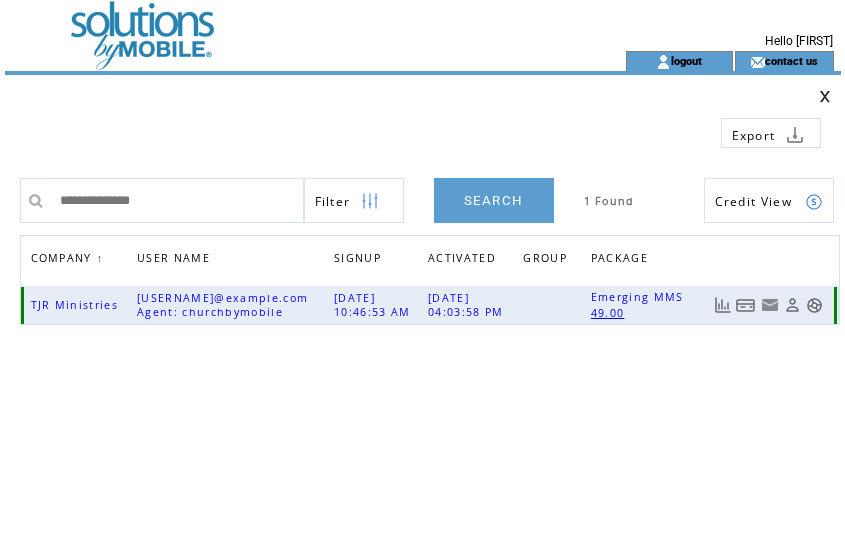 click at bounding box center (746, 305) 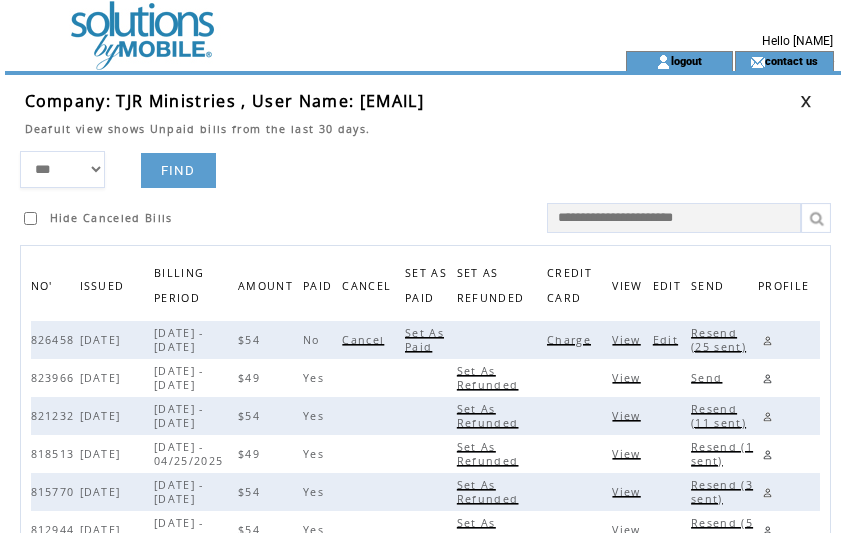 scroll, scrollTop: 0, scrollLeft: 0, axis: both 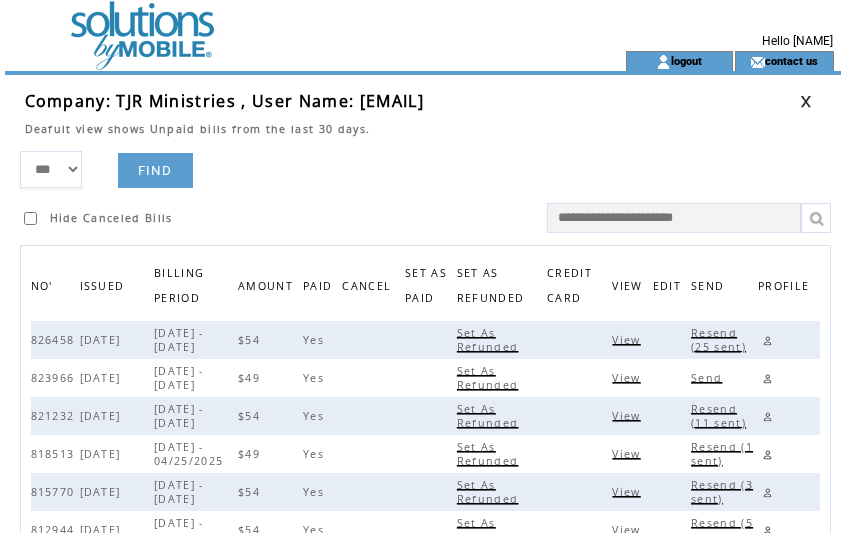 drag, startPoint x: 503, startPoint y: 141, endPoint x: 541, endPoint y: 141, distance: 38 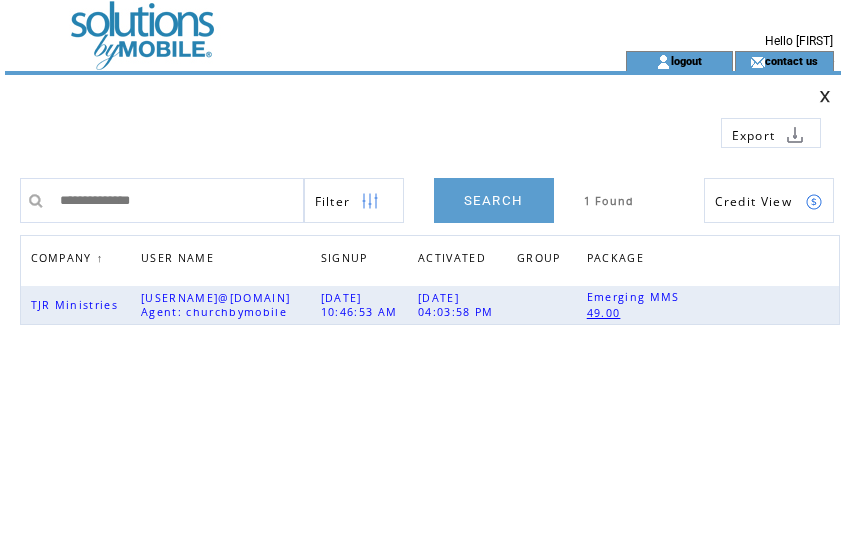 scroll, scrollTop: 0, scrollLeft: 0, axis: both 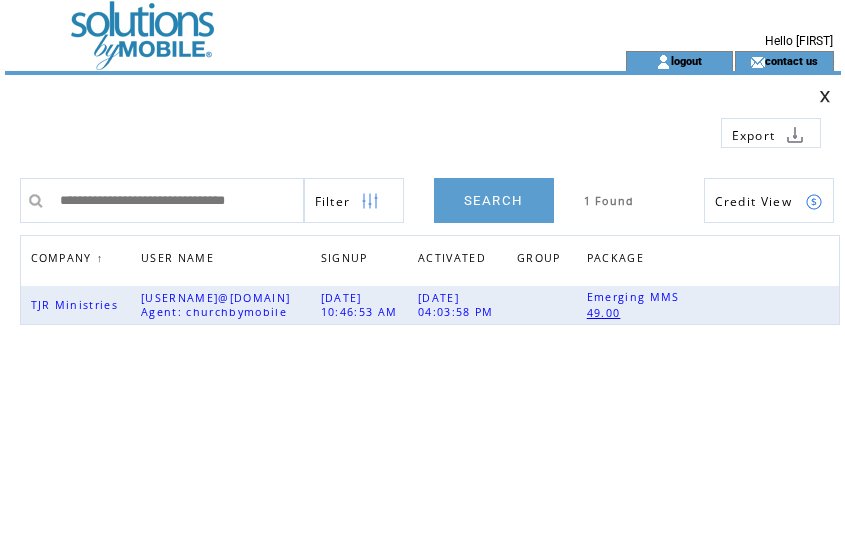 type on "**********" 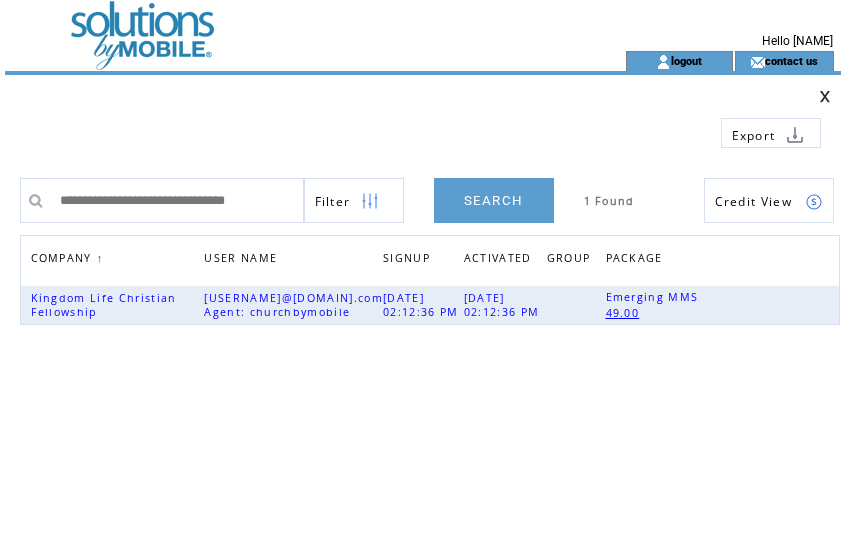 scroll, scrollTop: 0, scrollLeft: 0, axis: both 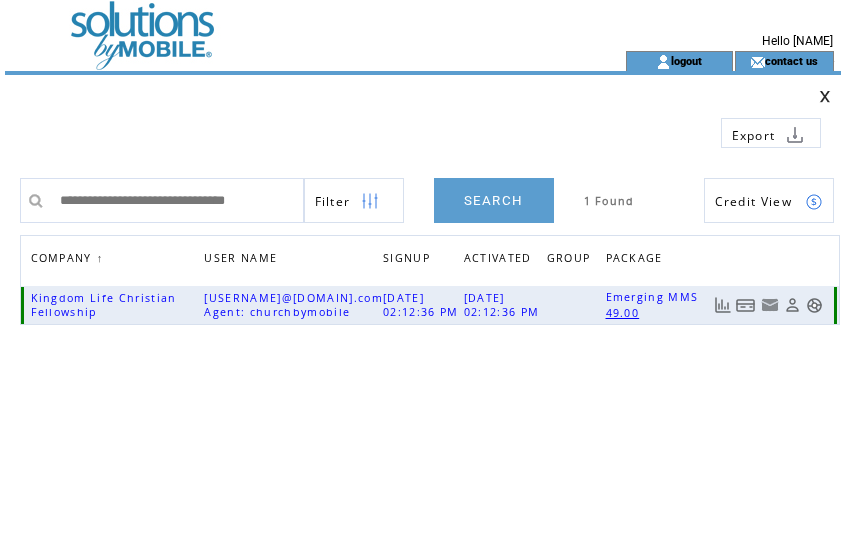 click at bounding box center [746, 305] 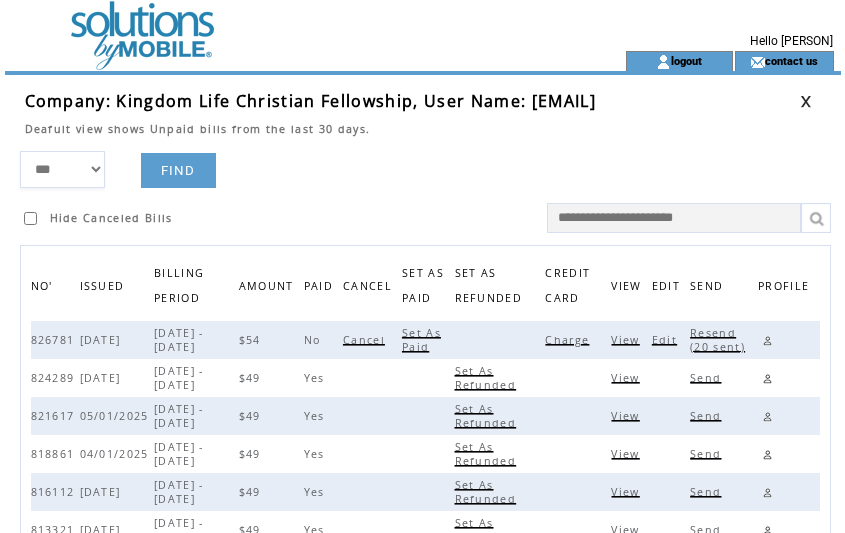 scroll, scrollTop: 0, scrollLeft: 0, axis: both 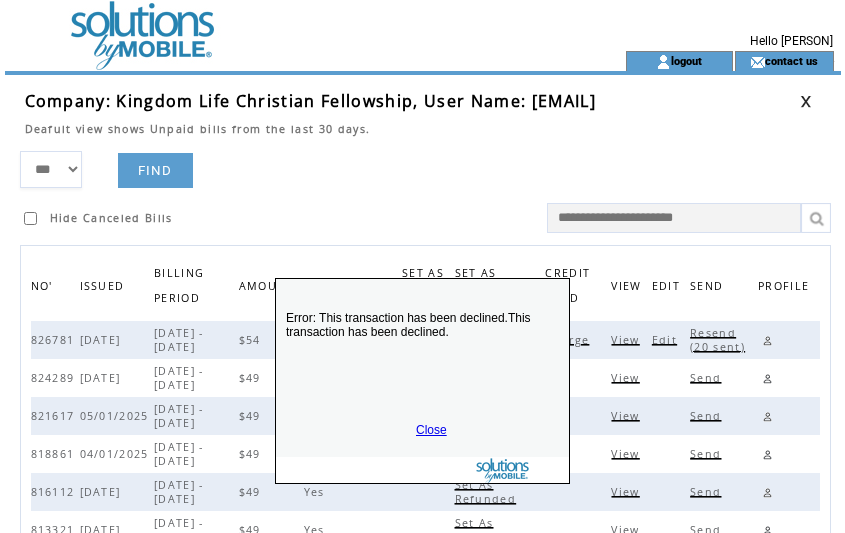 click on "Close" at bounding box center (431, 430) 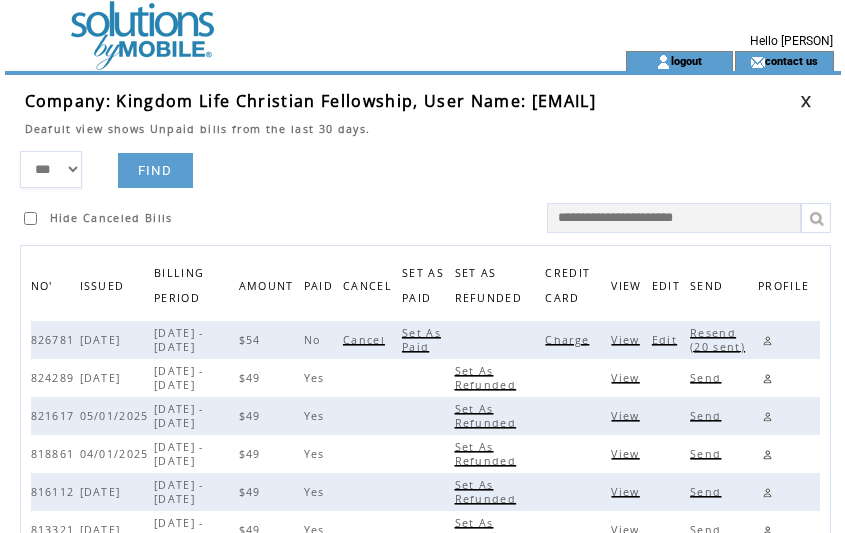drag, startPoint x: 527, startPoint y: 104, endPoint x: 733, endPoint y: 107, distance: 206.02185 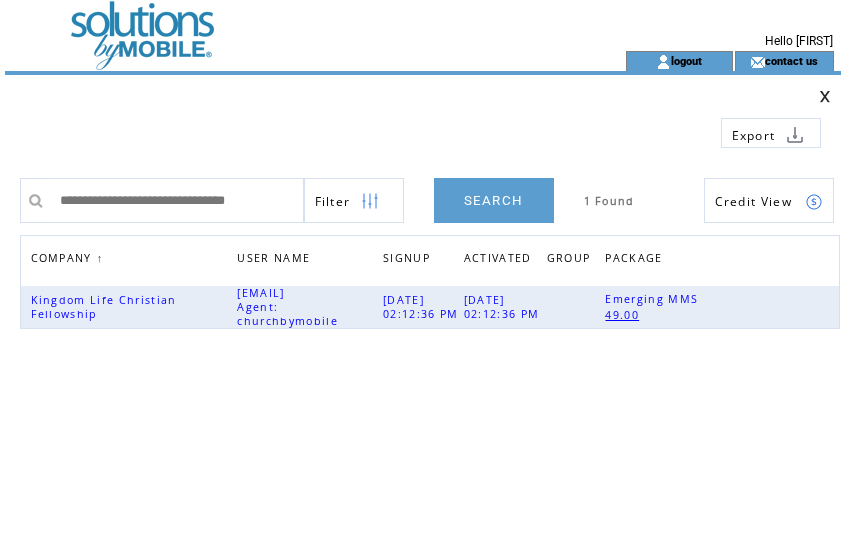 scroll, scrollTop: 0, scrollLeft: 0, axis: both 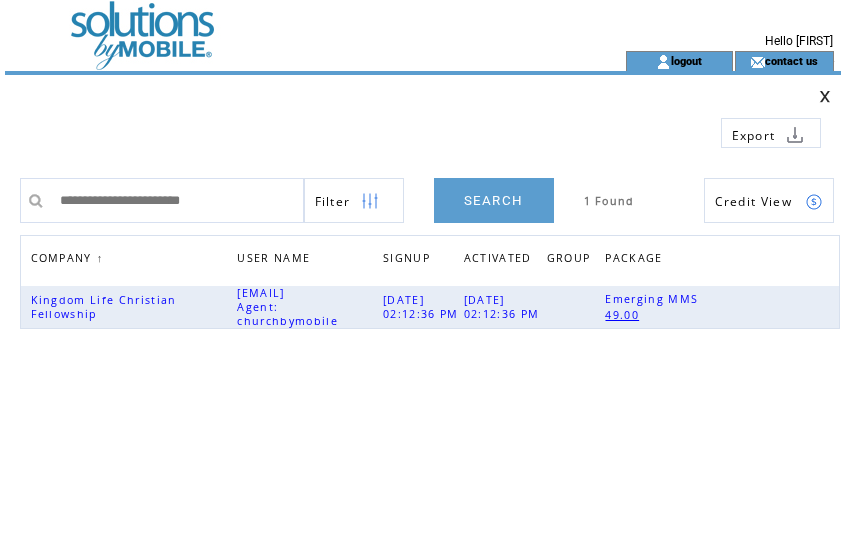type on "**********" 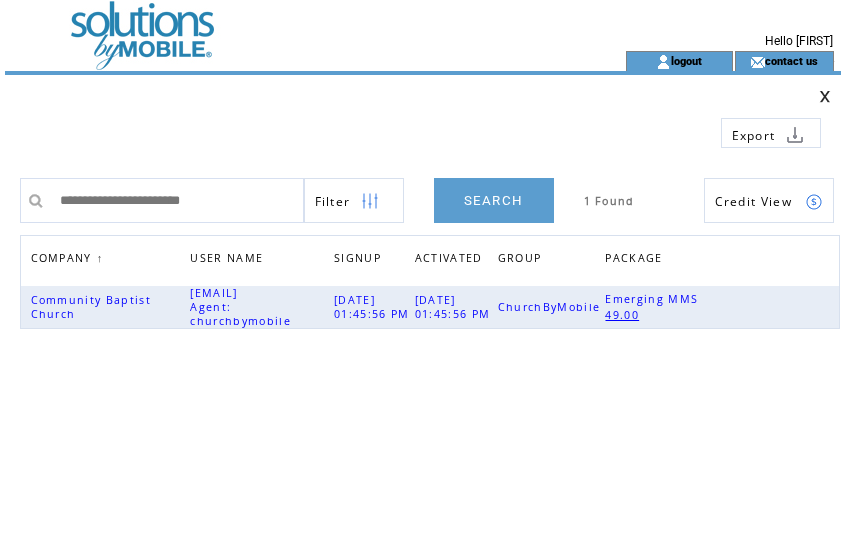 scroll, scrollTop: 0, scrollLeft: 0, axis: both 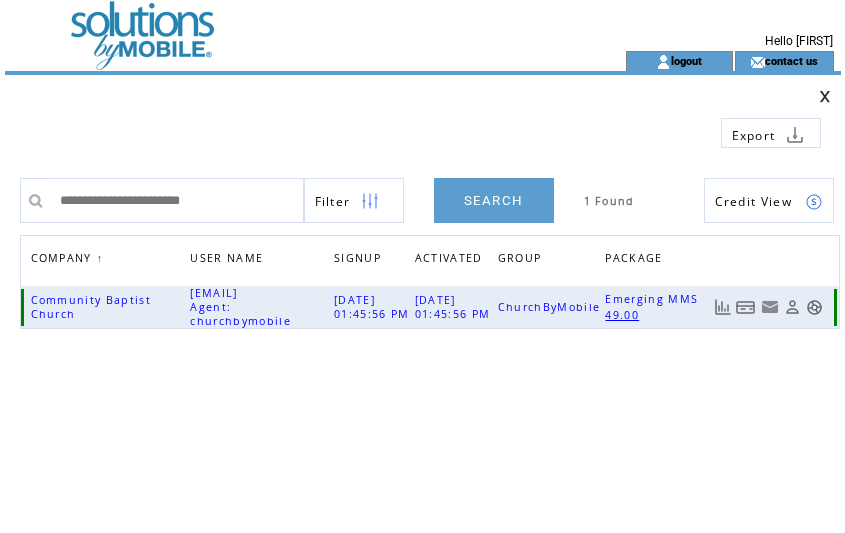 click at bounding box center (746, 307) 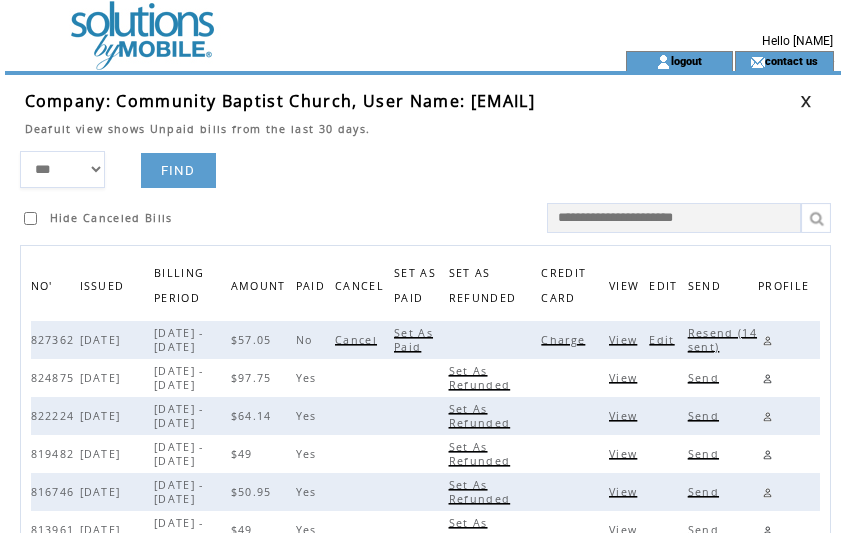 scroll, scrollTop: 0, scrollLeft: 0, axis: both 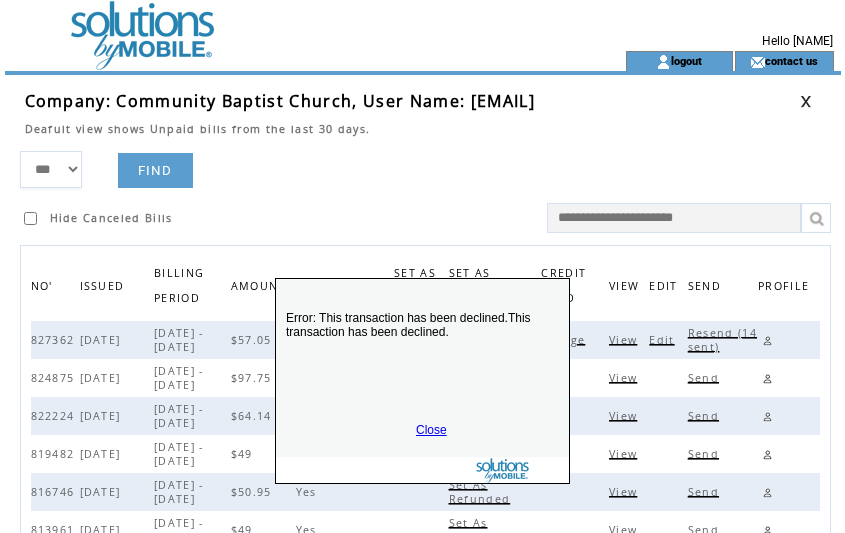 click on "Close" at bounding box center (431, 430) 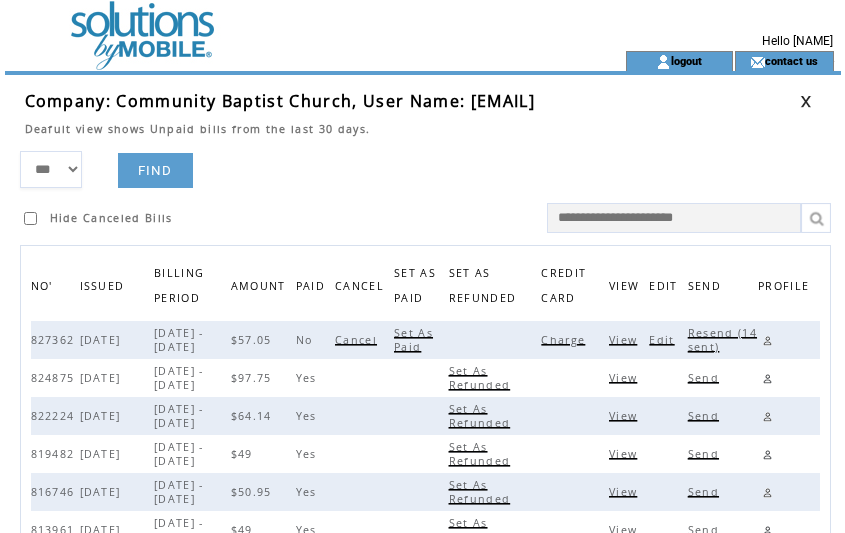 click on "Resend (14 sent)" at bounding box center (722, 340) 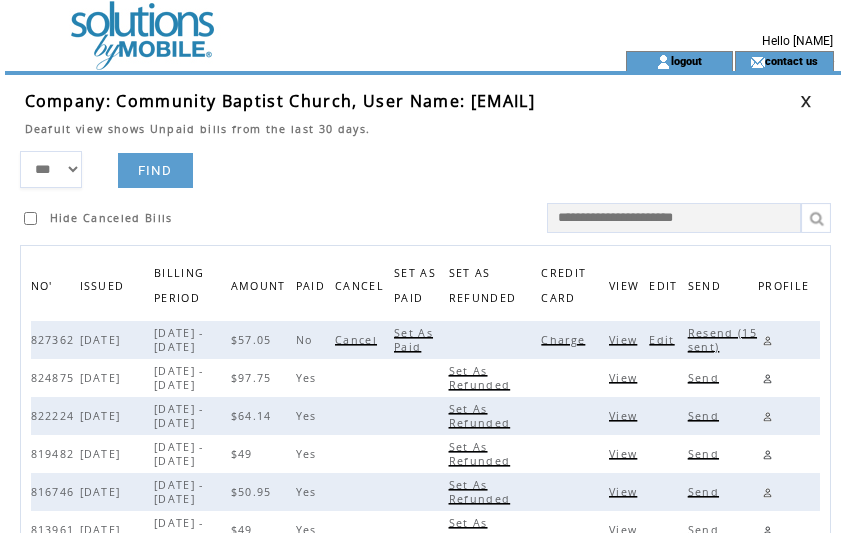 drag, startPoint x: 481, startPoint y: 156, endPoint x: 733, endPoint y: 166, distance: 252.19833 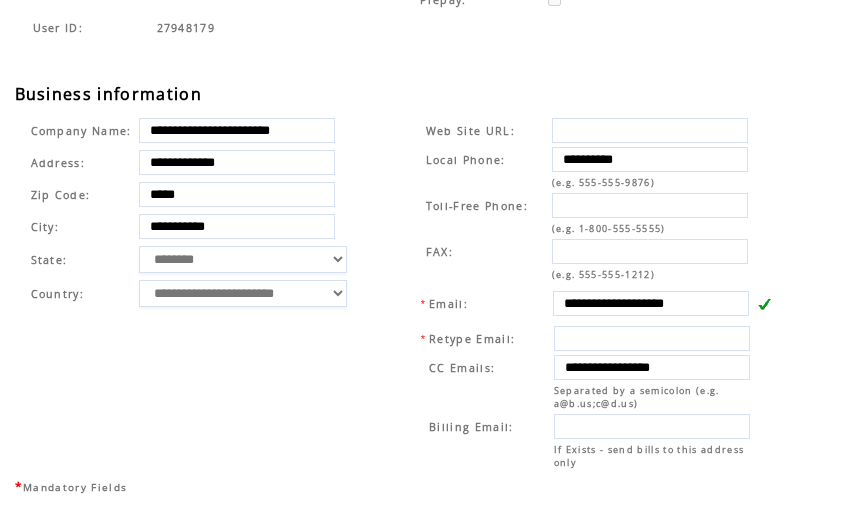 scroll, scrollTop: 637, scrollLeft: 0, axis: vertical 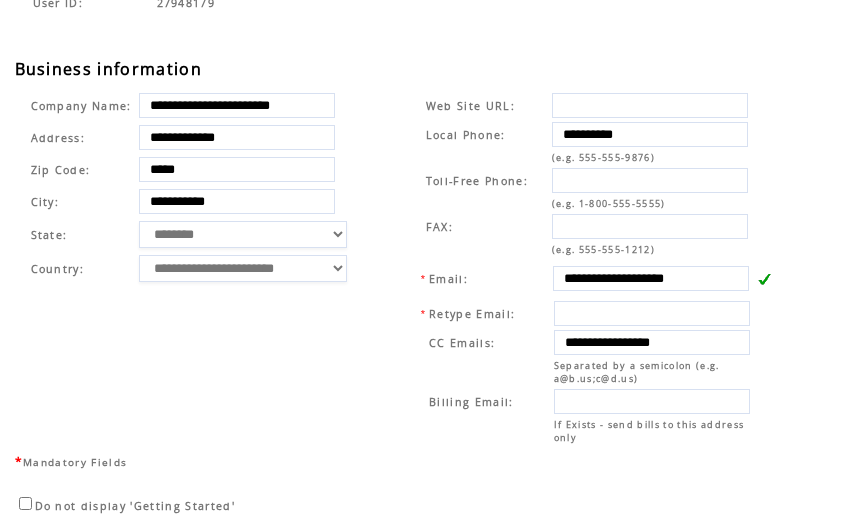 drag, startPoint x: 559, startPoint y: 292, endPoint x: 787, endPoint y: 292, distance: 228 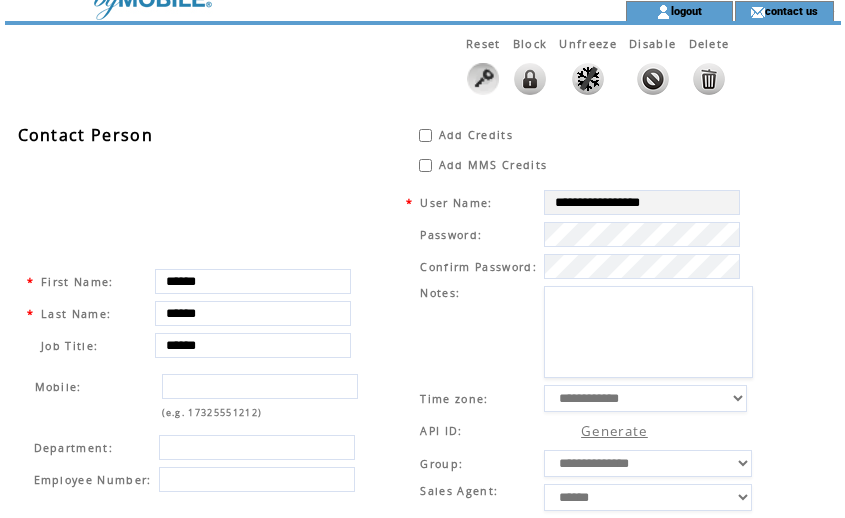 scroll, scrollTop: 0, scrollLeft: 0, axis: both 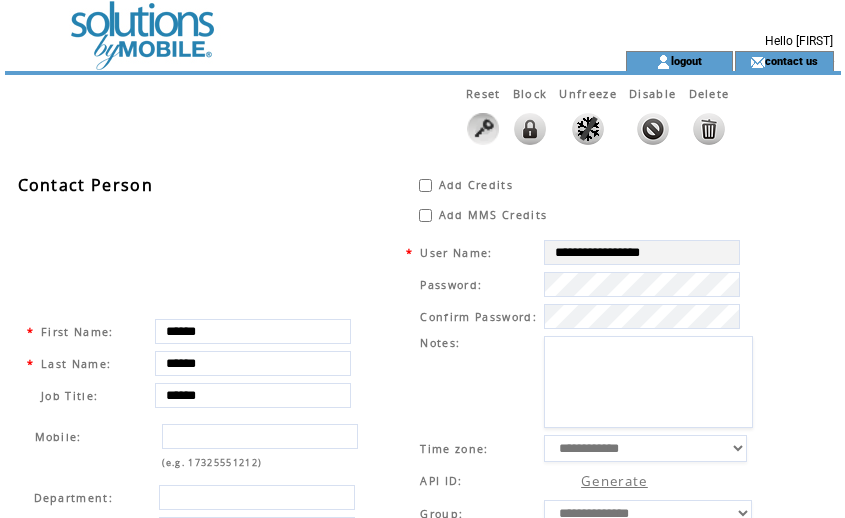 click at bounding box center [279, 25] 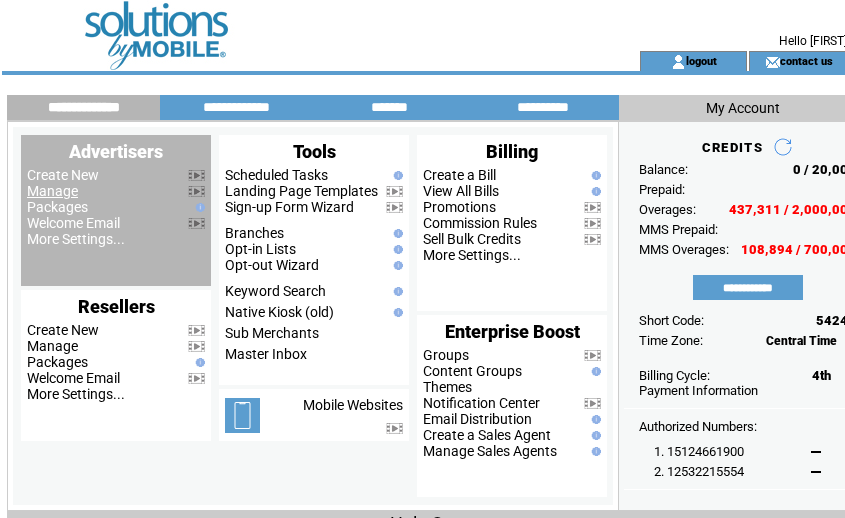 scroll, scrollTop: 0, scrollLeft: 0, axis: both 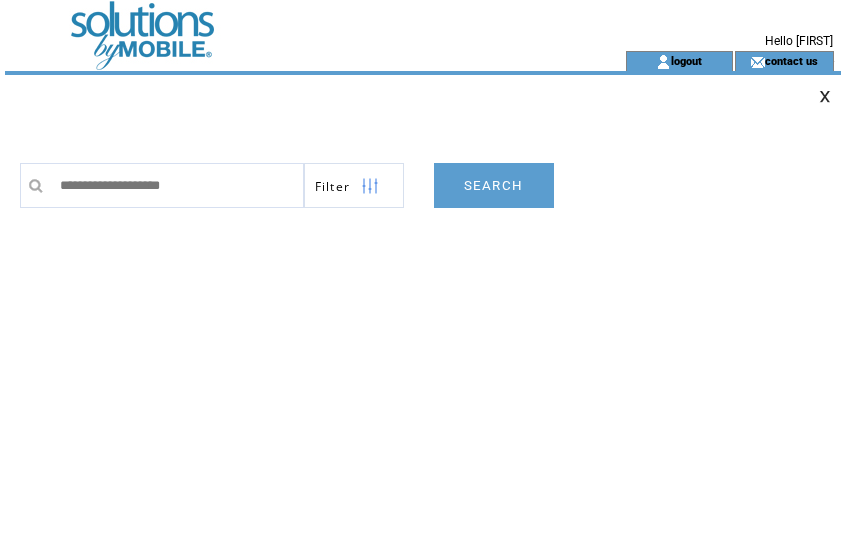 type on "**********" 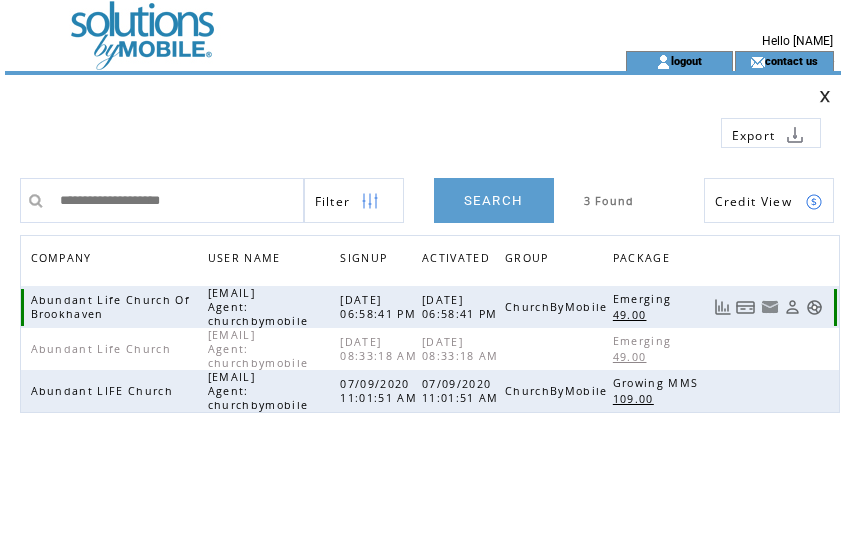 scroll, scrollTop: 0, scrollLeft: 0, axis: both 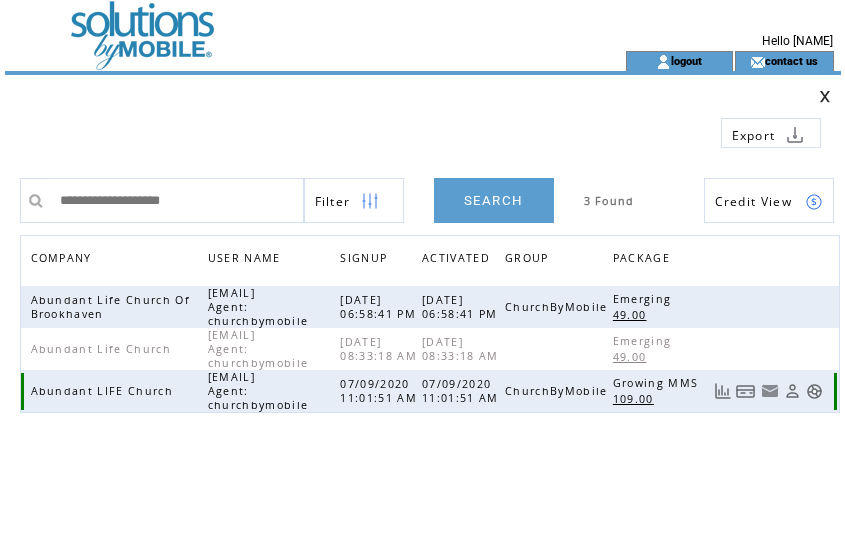 click at bounding box center [746, 391] 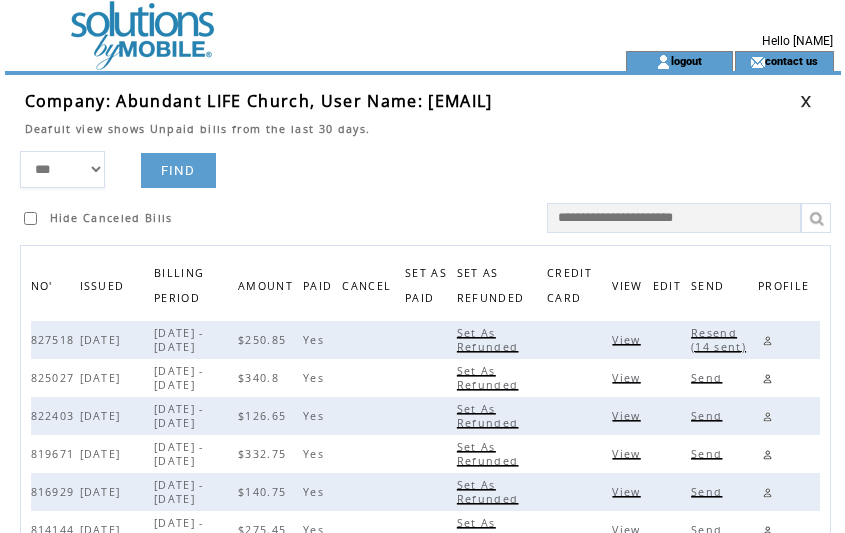 scroll, scrollTop: 0, scrollLeft: 0, axis: both 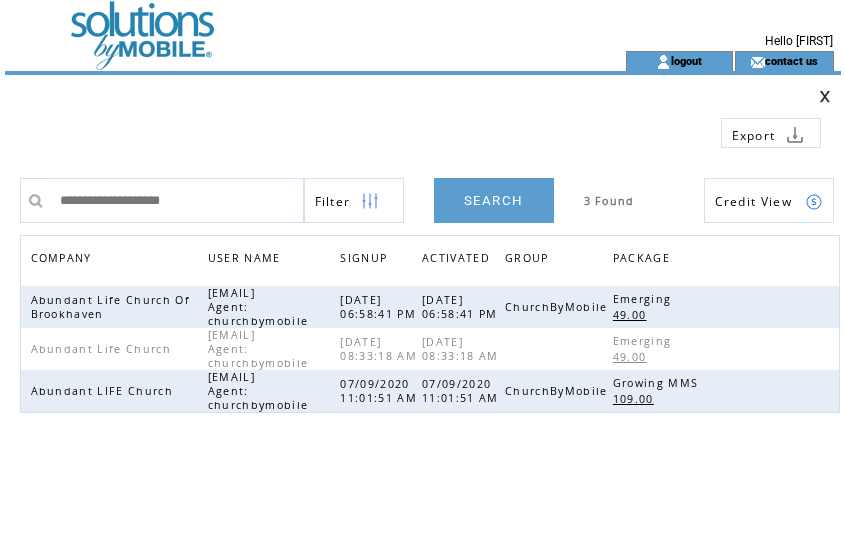 drag, startPoint x: 0, startPoint y: 0, endPoint x: -194, endPoint y: 166, distance: 255.32724 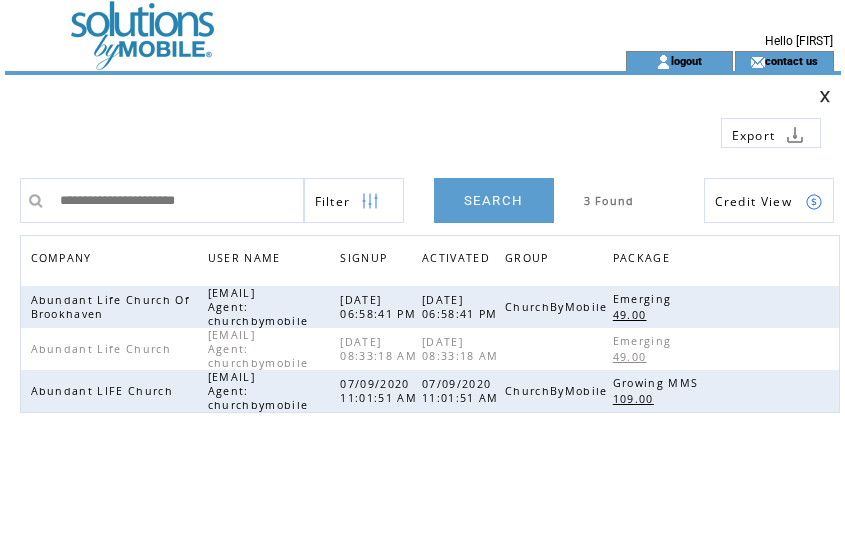 type on "**********" 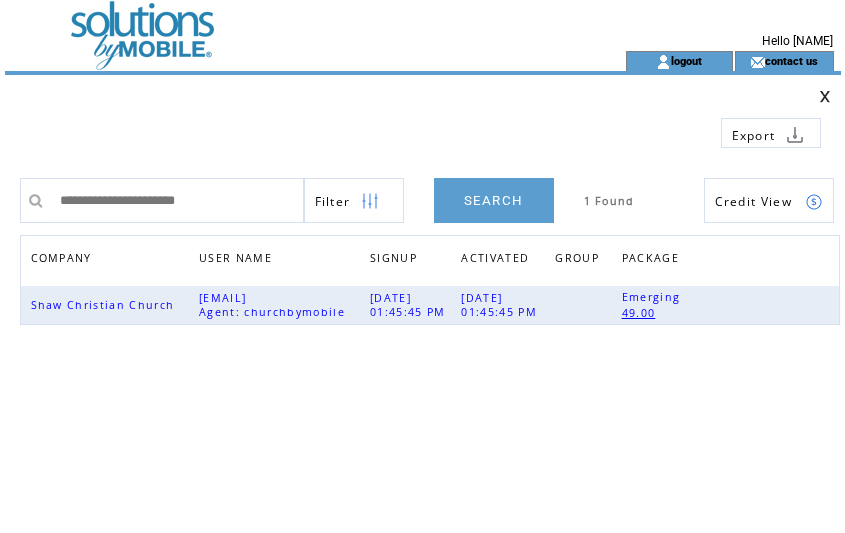 scroll, scrollTop: 0, scrollLeft: 0, axis: both 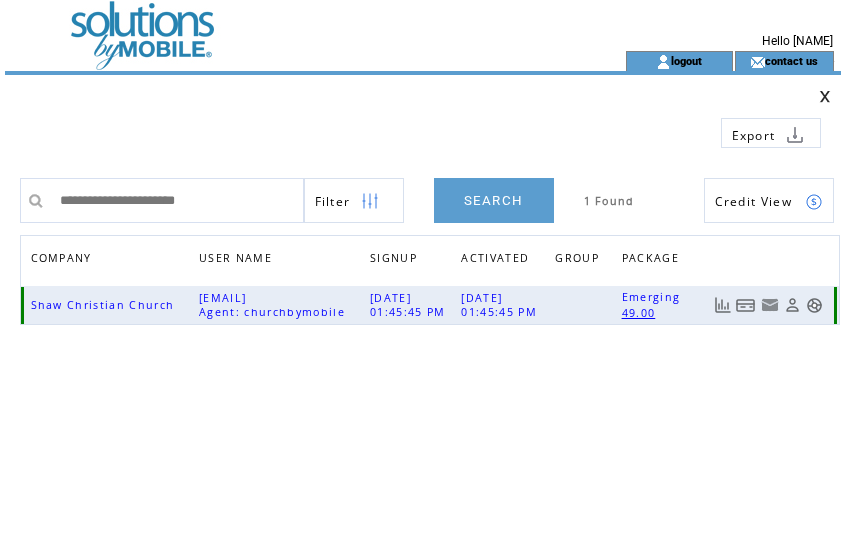 click at bounding box center (746, 305) 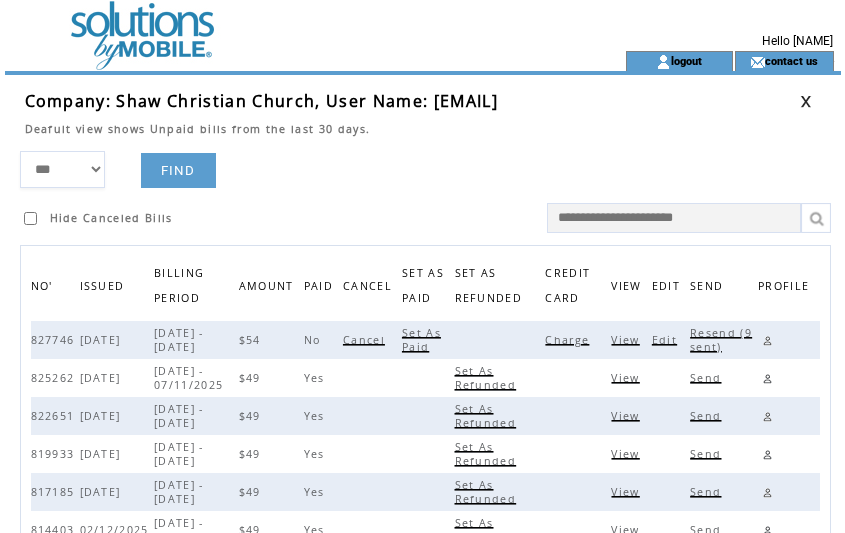 scroll, scrollTop: 0, scrollLeft: 0, axis: both 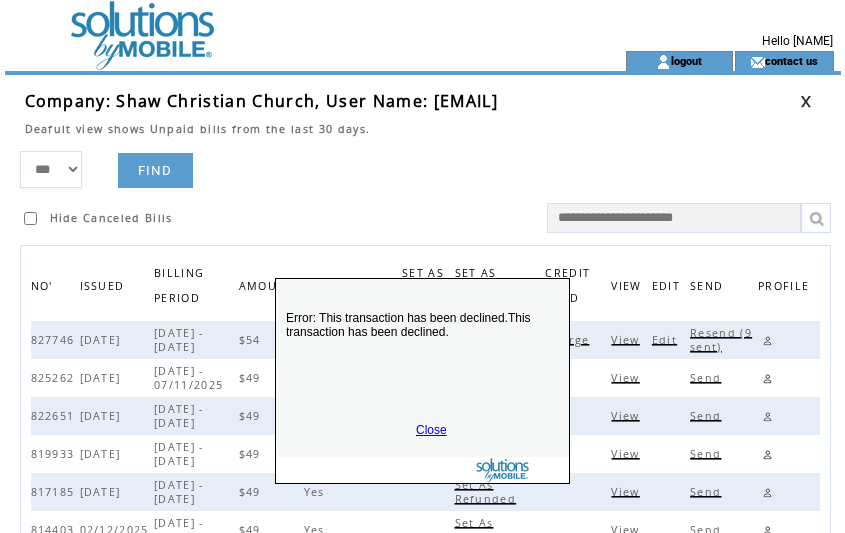 click on "Close" at bounding box center [431, 430] 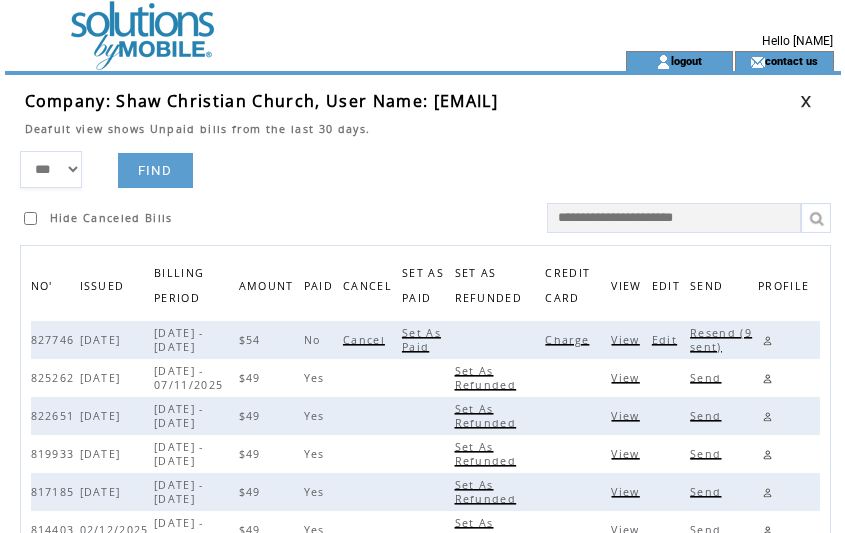 click on "Resend (9 sent)" at bounding box center (721, 340) 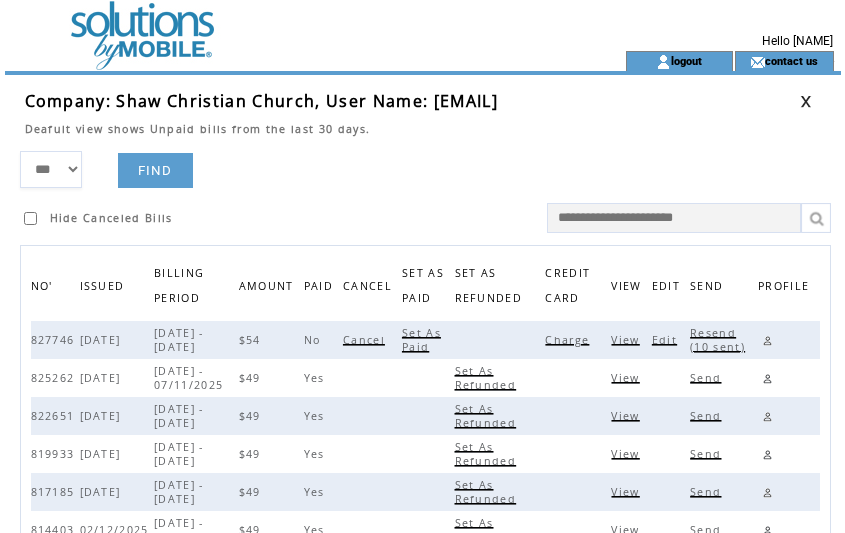 drag, startPoint x: 453, startPoint y: 136, endPoint x: 536, endPoint y: 135, distance: 83.00603 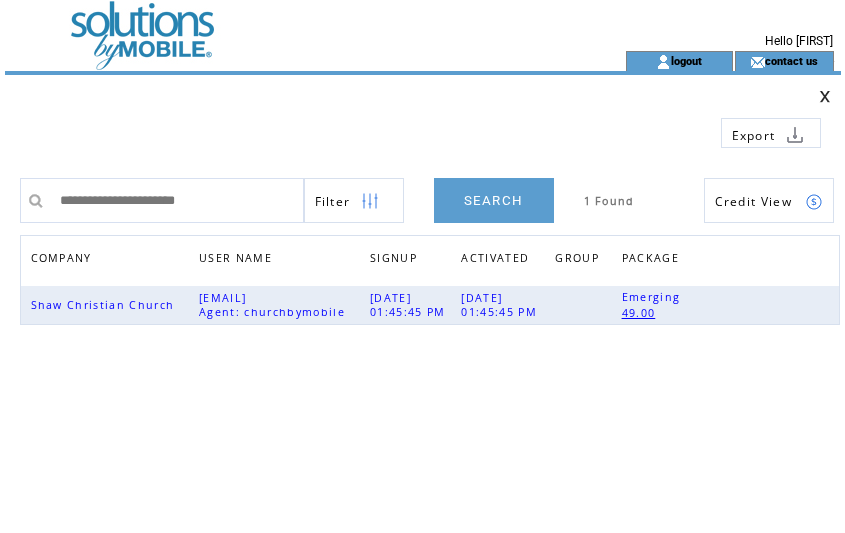 scroll, scrollTop: 0, scrollLeft: 0, axis: both 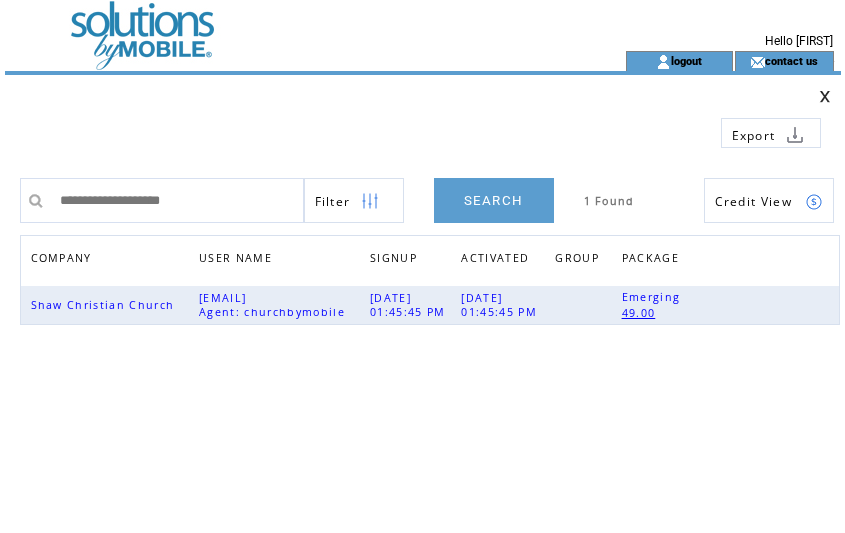 type on "**********" 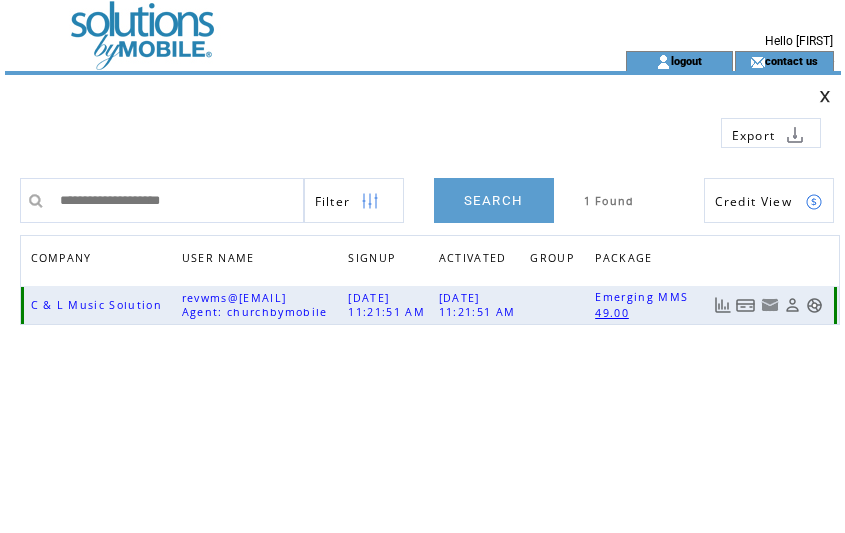 scroll, scrollTop: 0, scrollLeft: 0, axis: both 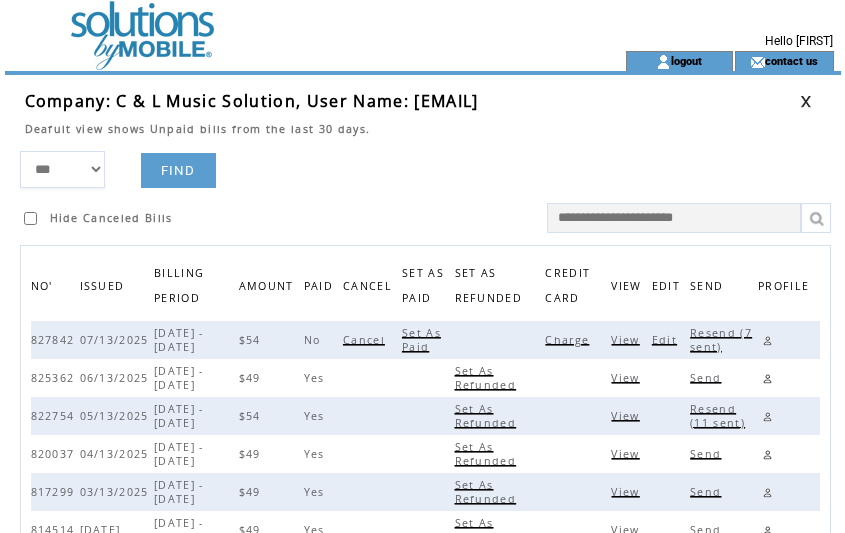 click on "Charge" at bounding box center (569, 340) 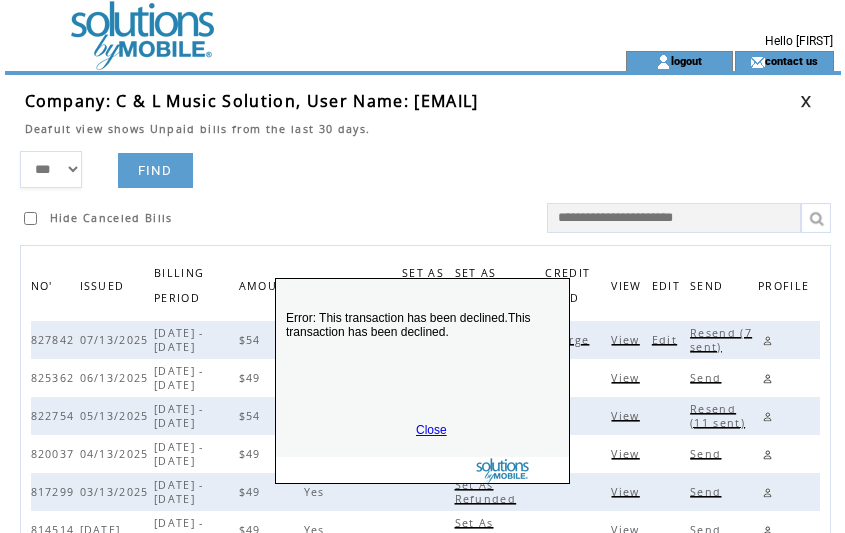 click on "Close" at bounding box center [431, 430] 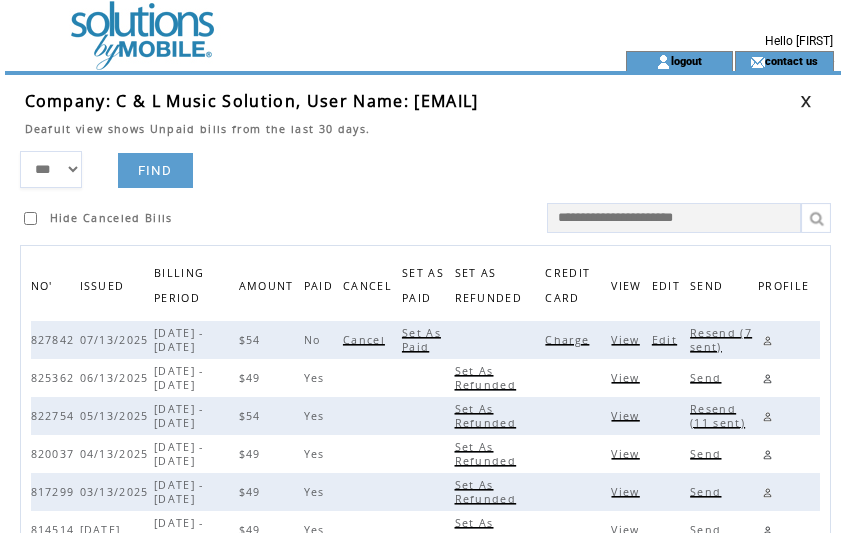 click on "Resend (7 sent)" at bounding box center [721, 340] 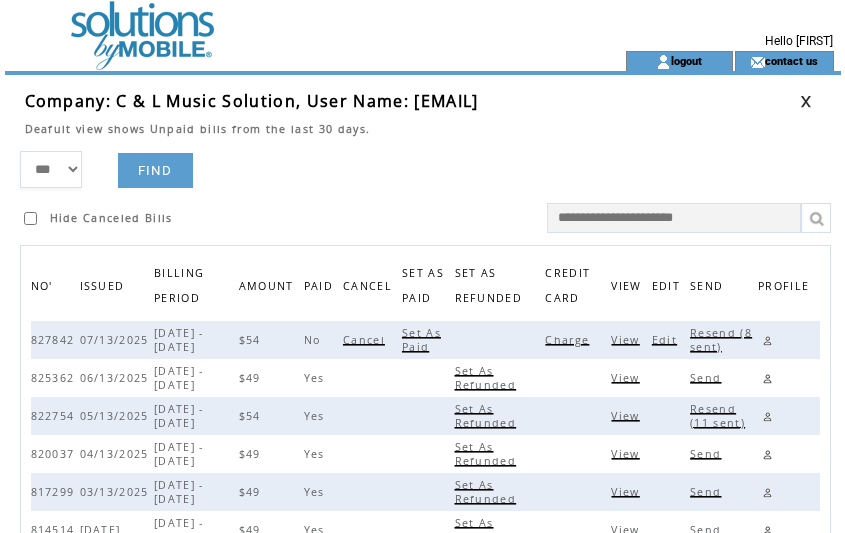drag, startPoint x: 456, startPoint y: 143, endPoint x: 643, endPoint y: 126, distance: 187.77113 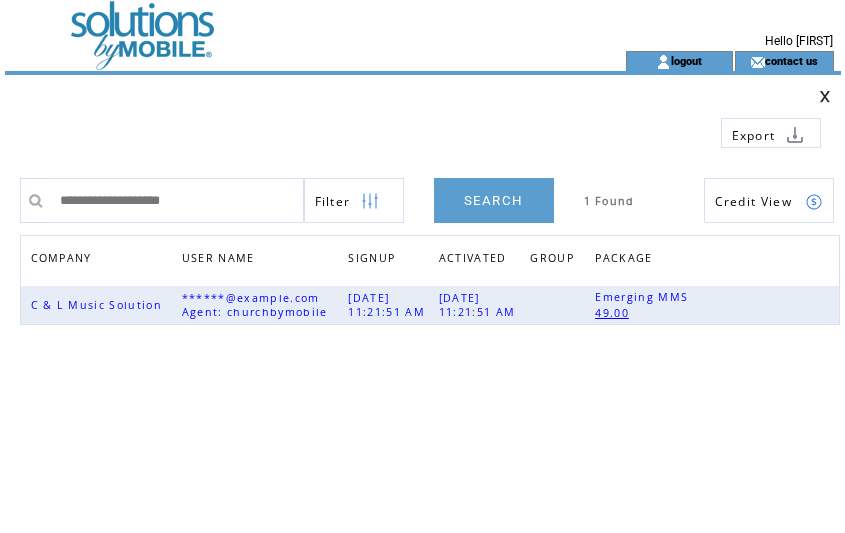 scroll, scrollTop: 0, scrollLeft: 0, axis: both 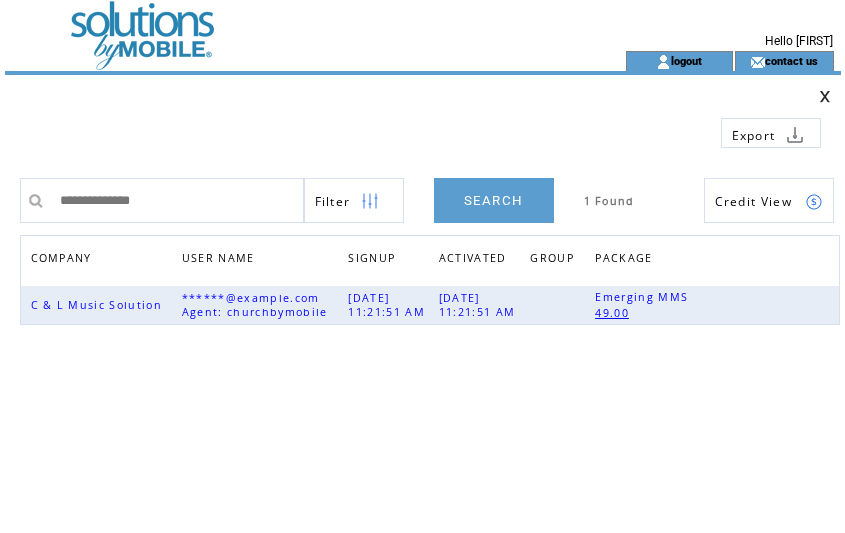 type on "**********" 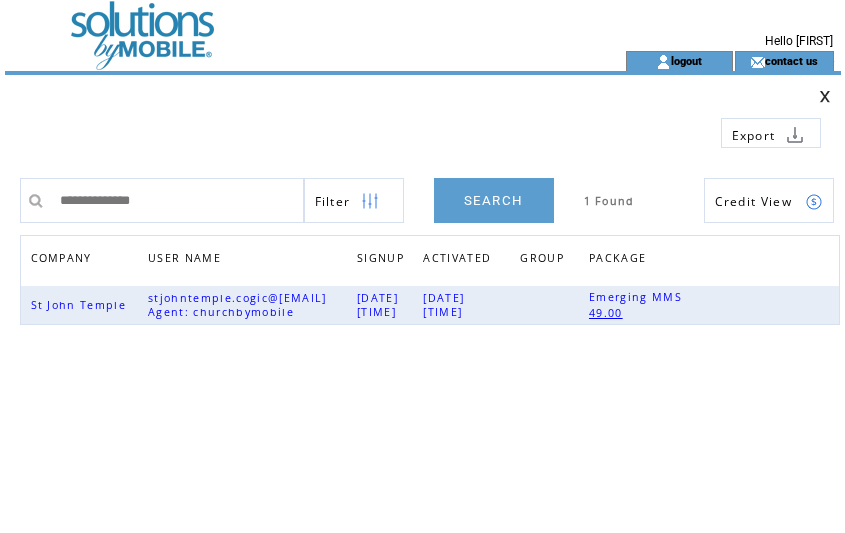 scroll, scrollTop: 0, scrollLeft: 0, axis: both 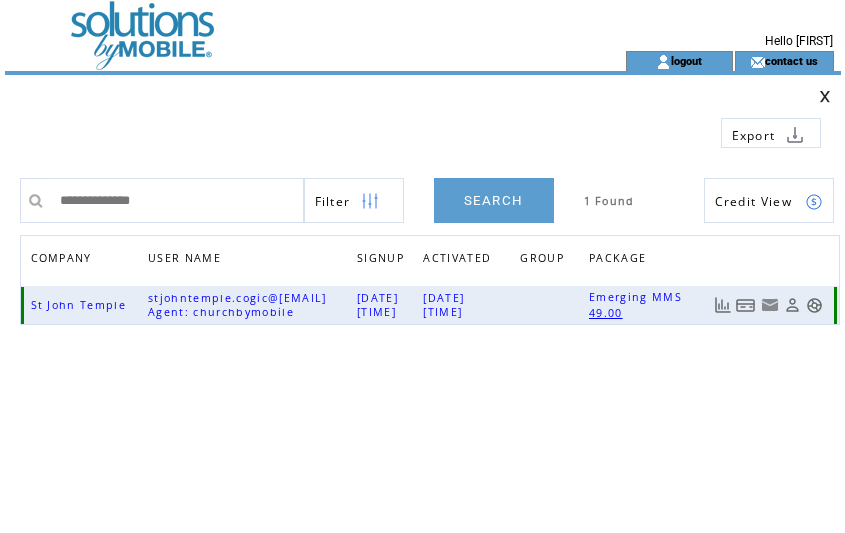 click at bounding box center (746, 305) 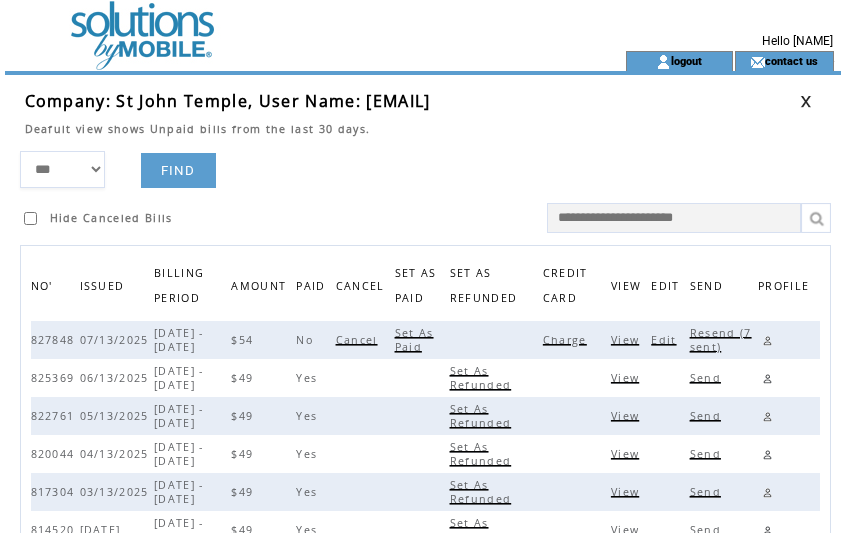 scroll, scrollTop: 0, scrollLeft: 0, axis: both 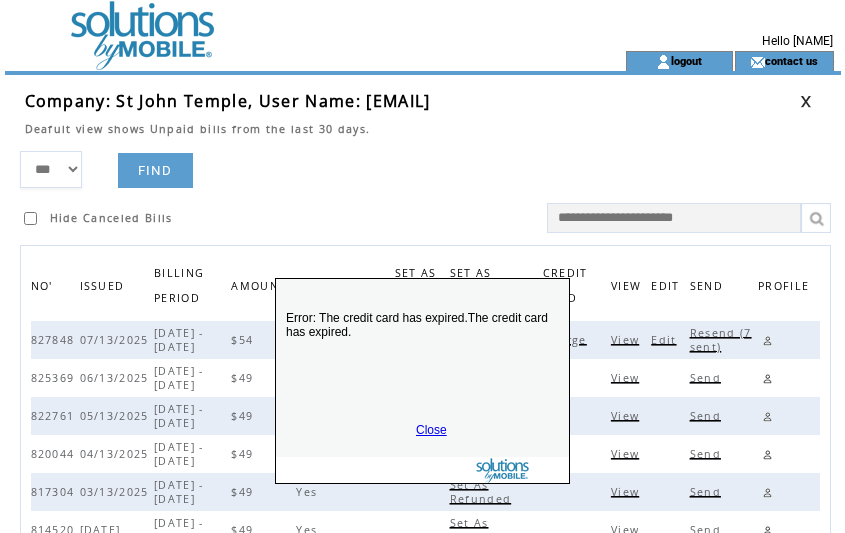 click on "Close" at bounding box center (431, 430) 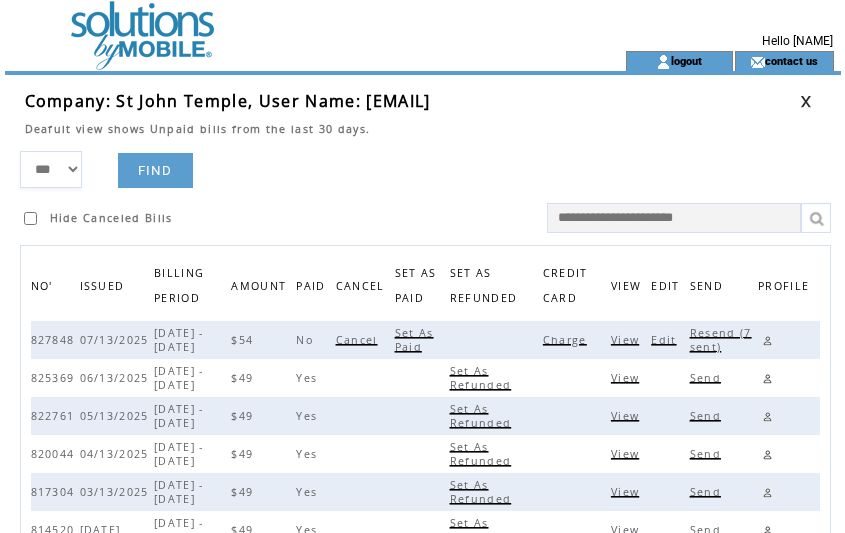 drag, startPoint x: 709, startPoint y: 332, endPoint x: 385, endPoint y: 152, distance: 370.6427 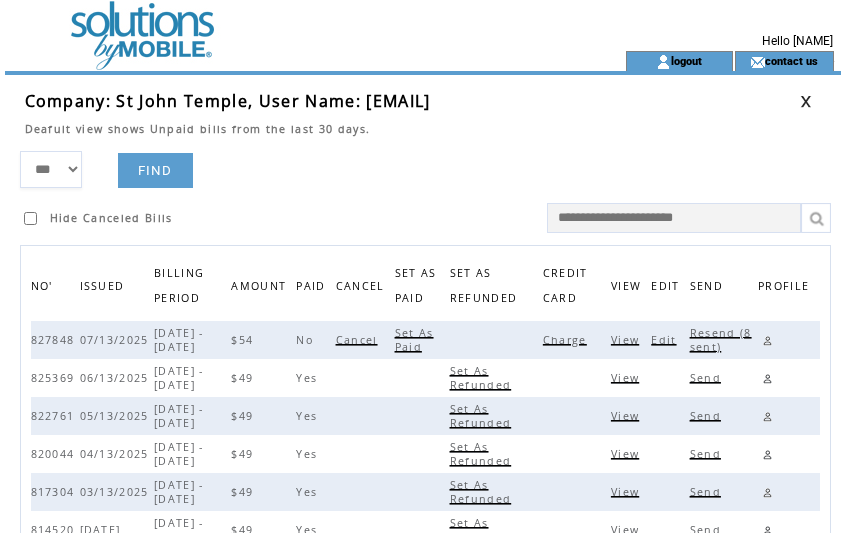 drag, startPoint x: 395, startPoint y: 120, endPoint x: 648, endPoint y: 165, distance: 256.97083 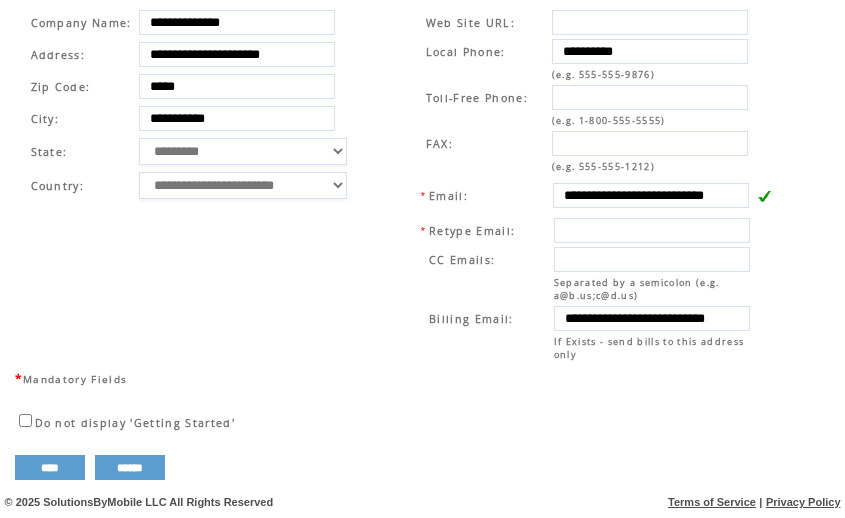 scroll, scrollTop: 735, scrollLeft: 0, axis: vertical 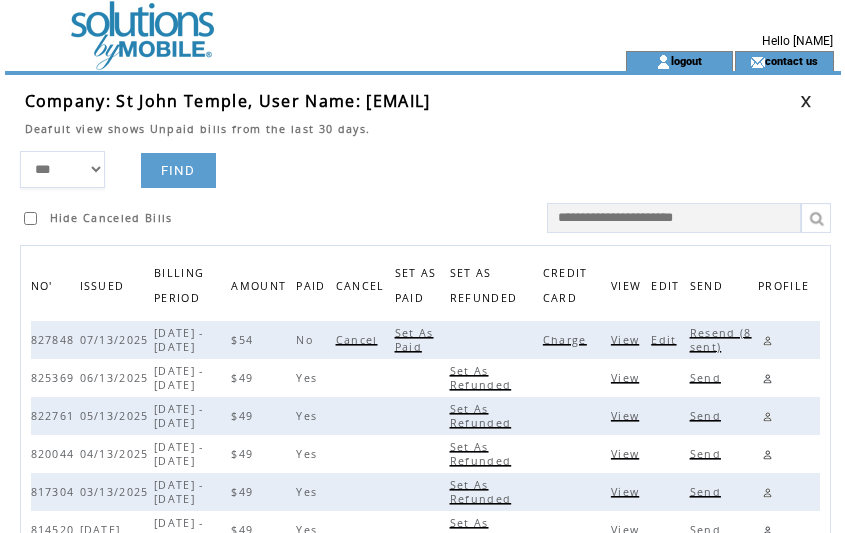 drag, startPoint x: 630, startPoint y: 137, endPoint x: 771, endPoint y: 111, distance: 143.37712 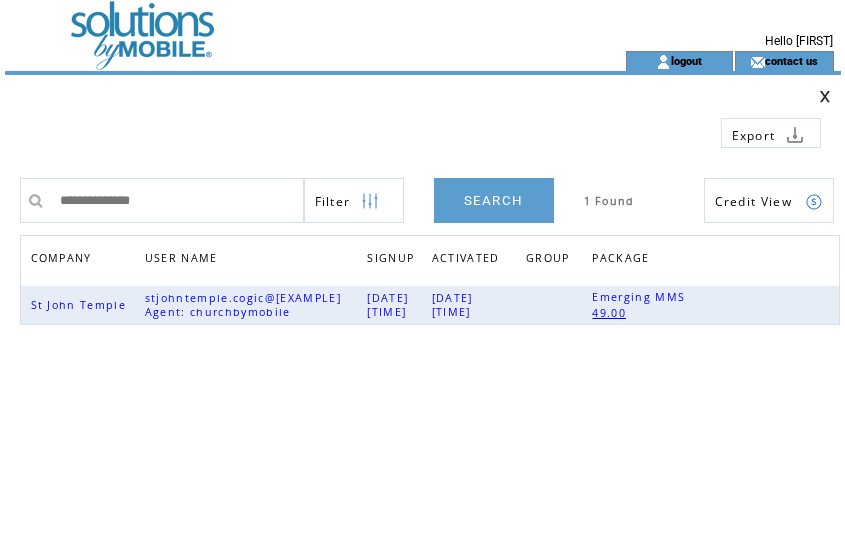 scroll, scrollTop: 0, scrollLeft: 0, axis: both 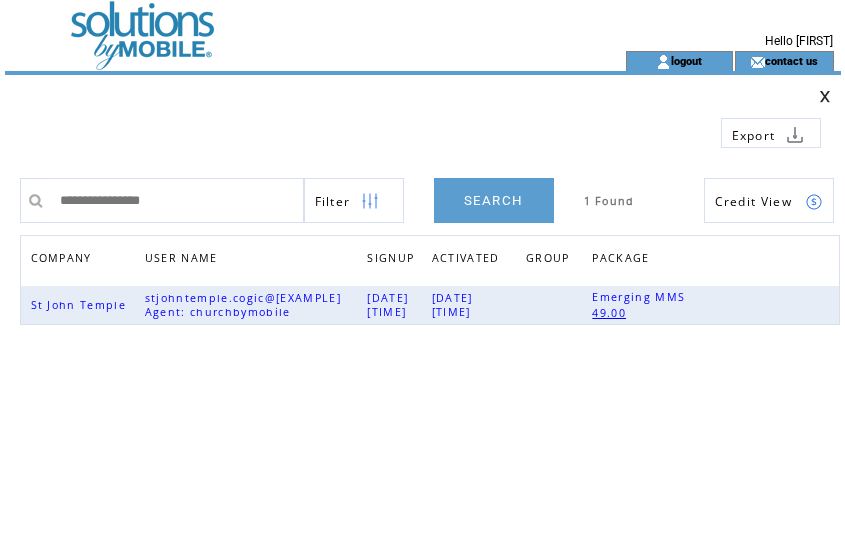 type on "**********" 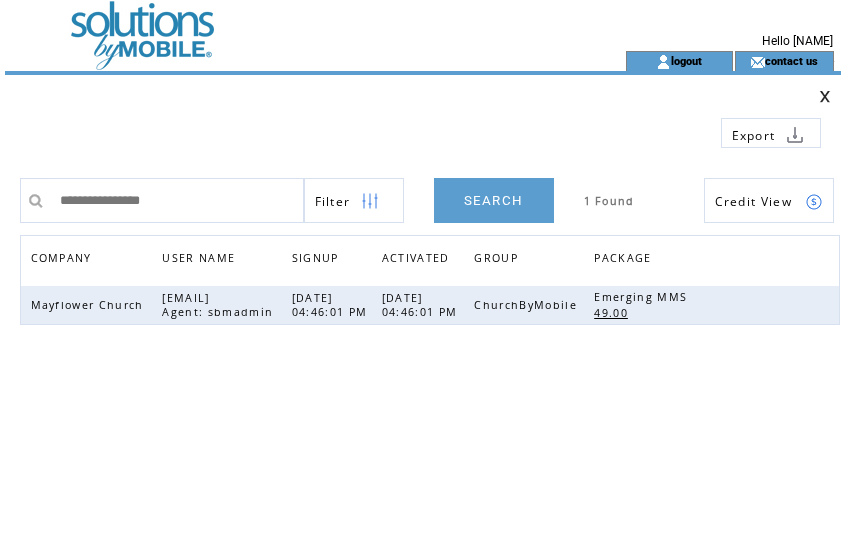 scroll, scrollTop: 0, scrollLeft: 0, axis: both 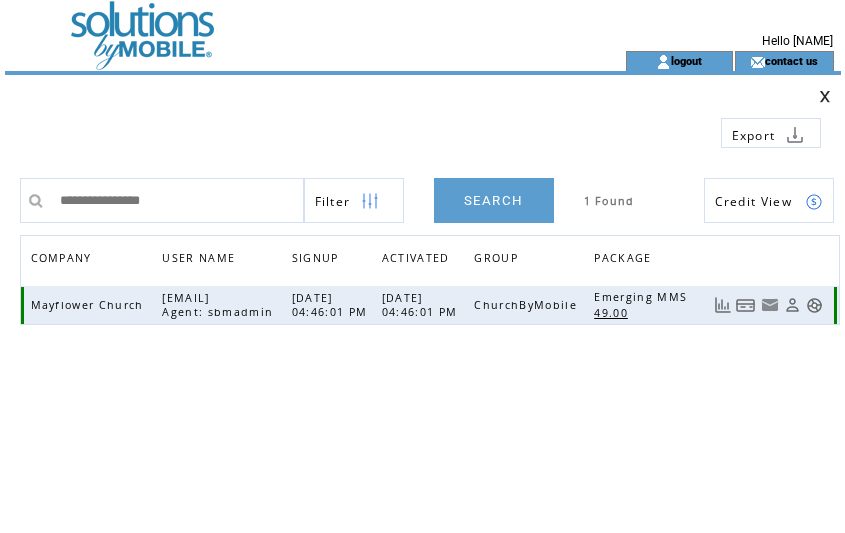 click at bounding box center [746, 305] 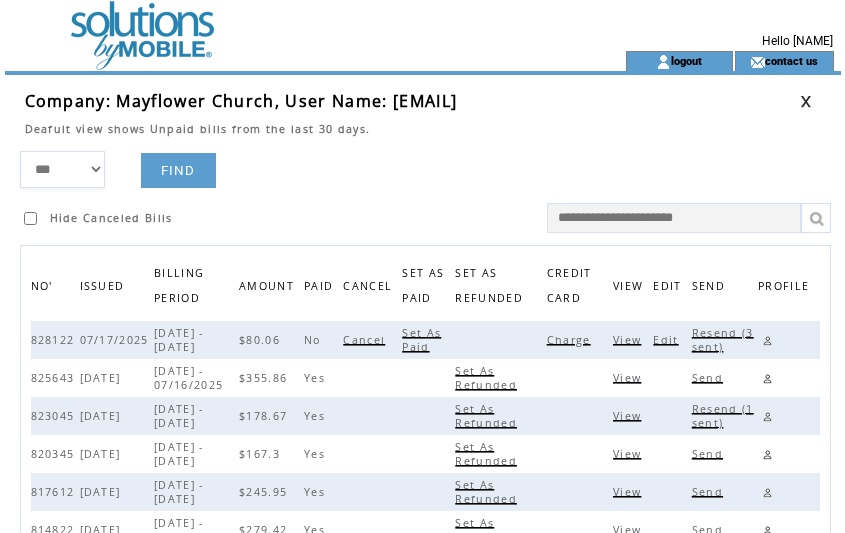 scroll, scrollTop: 0, scrollLeft: 0, axis: both 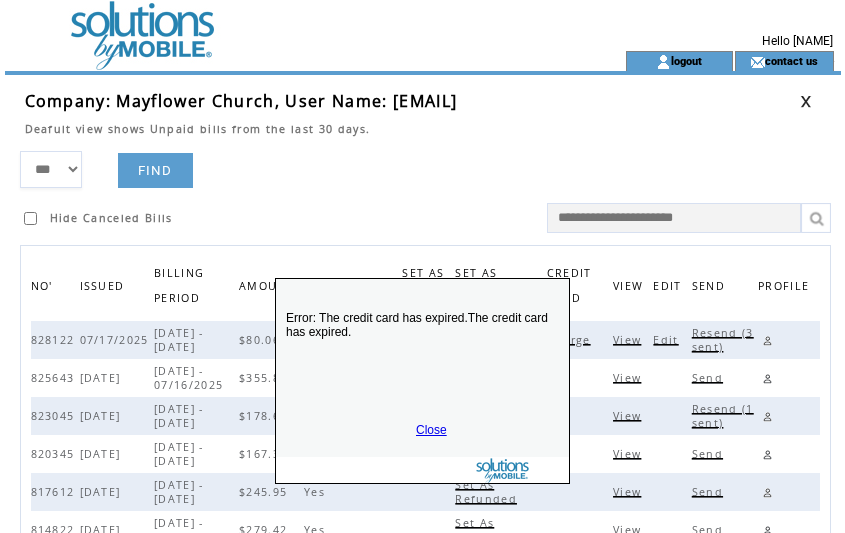 click on "Close" at bounding box center [431, 430] 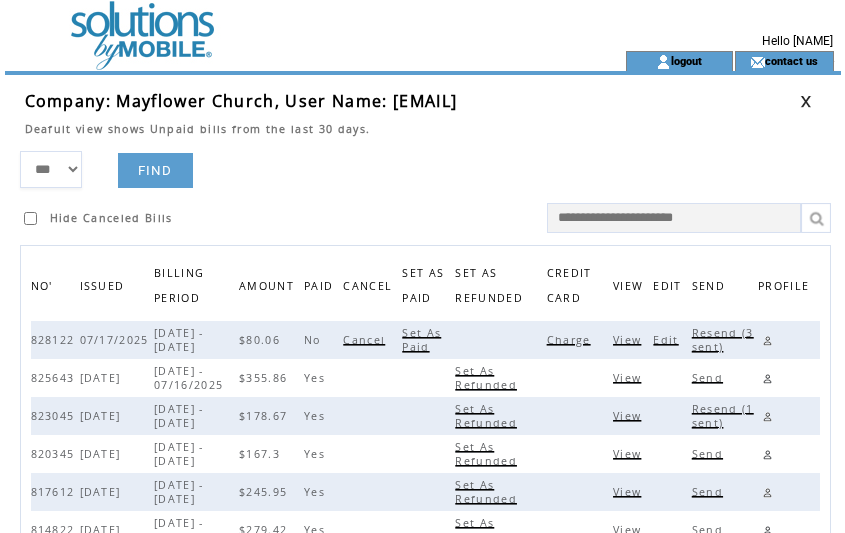 click on "Resend (3 sent)" at bounding box center (723, 340) 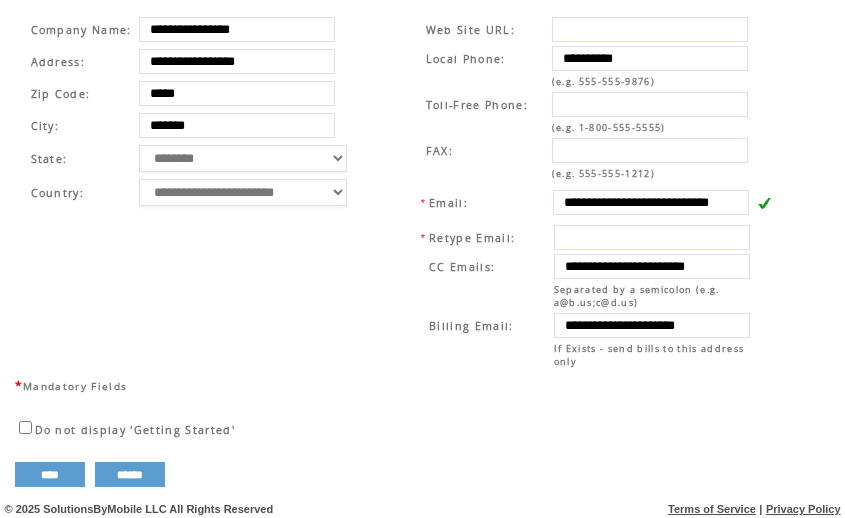 scroll, scrollTop: 735, scrollLeft: 0, axis: vertical 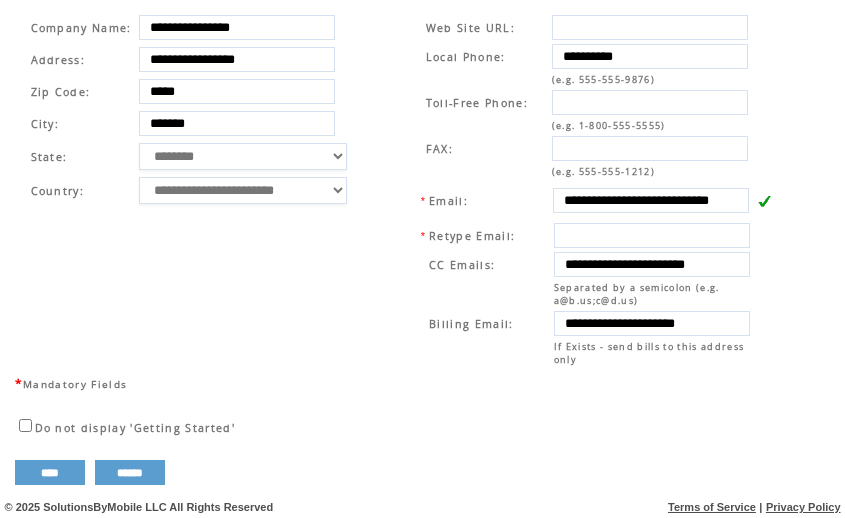 drag, startPoint x: 372, startPoint y: 104, endPoint x: 472, endPoint y: 153, distance: 111.35978 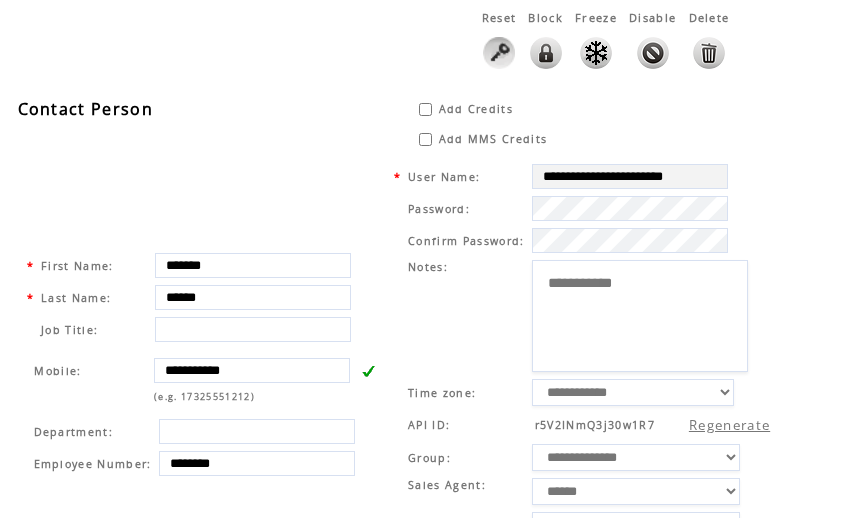 scroll, scrollTop: 0, scrollLeft: 0, axis: both 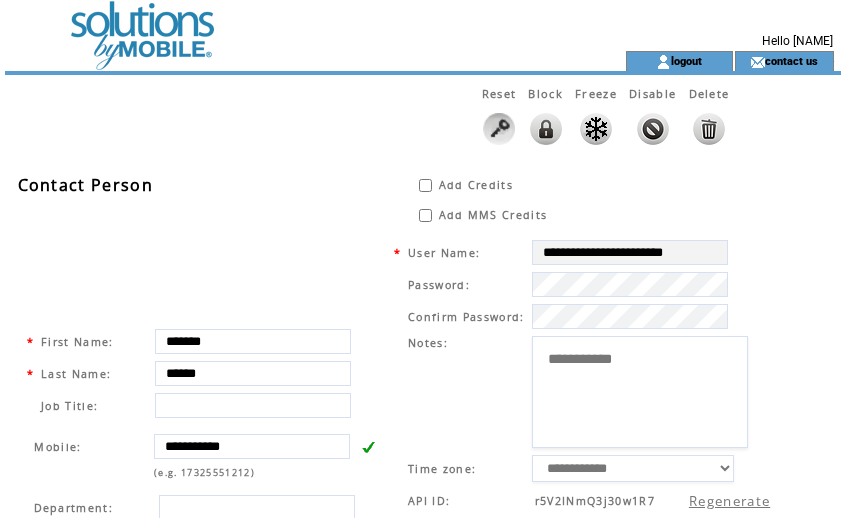 click at bounding box center (279, 25) 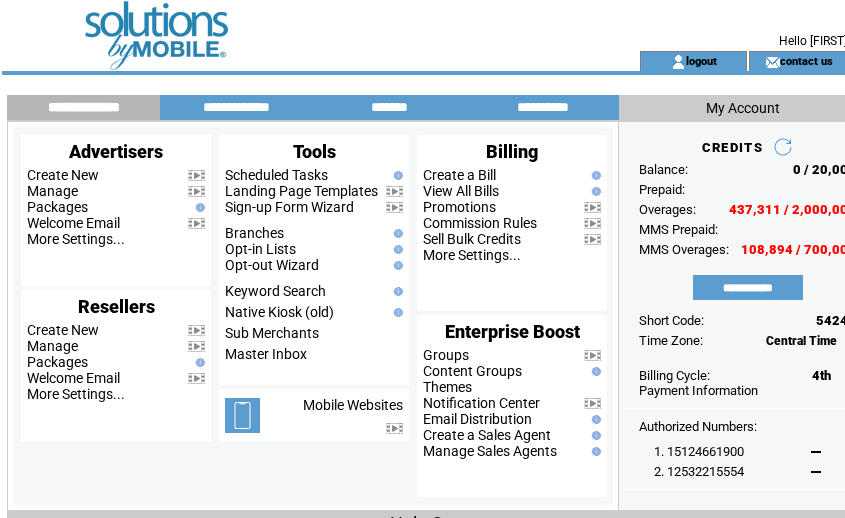 scroll, scrollTop: 0, scrollLeft: 0, axis: both 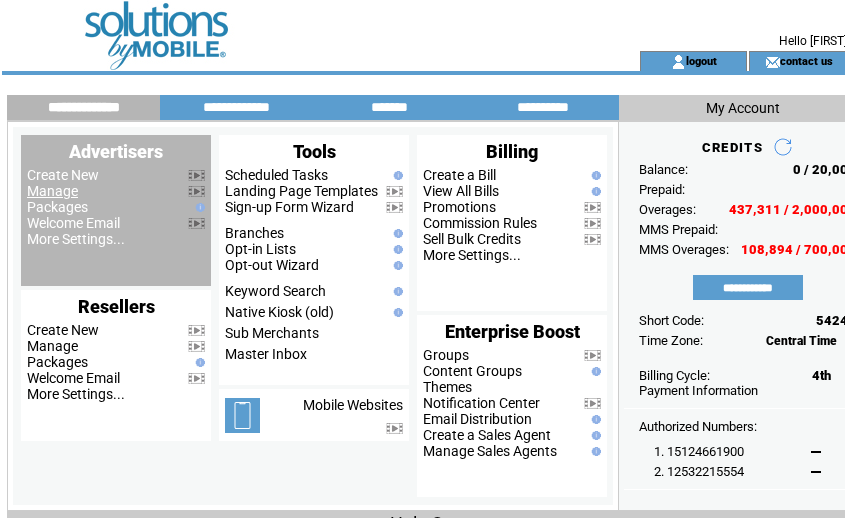 click on "Manage" at bounding box center (52, 191) 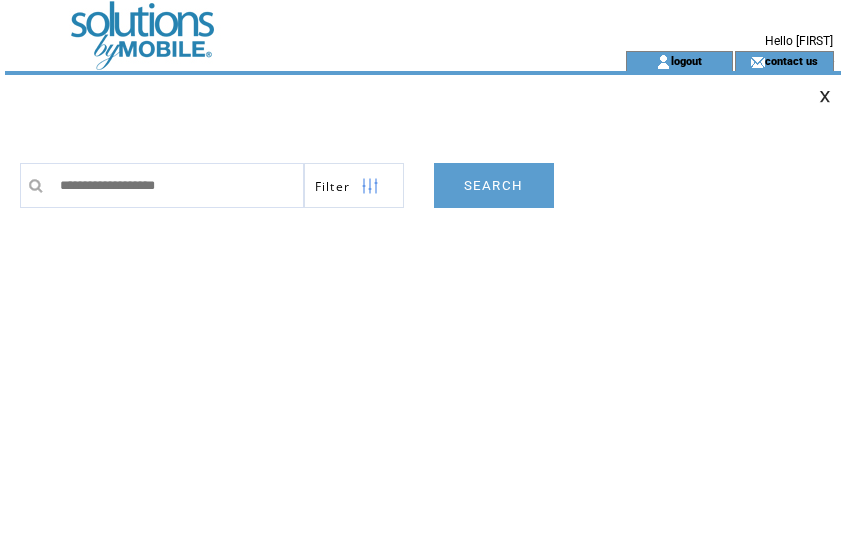 scroll, scrollTop: 0, scrollLeft: 0, axis: both 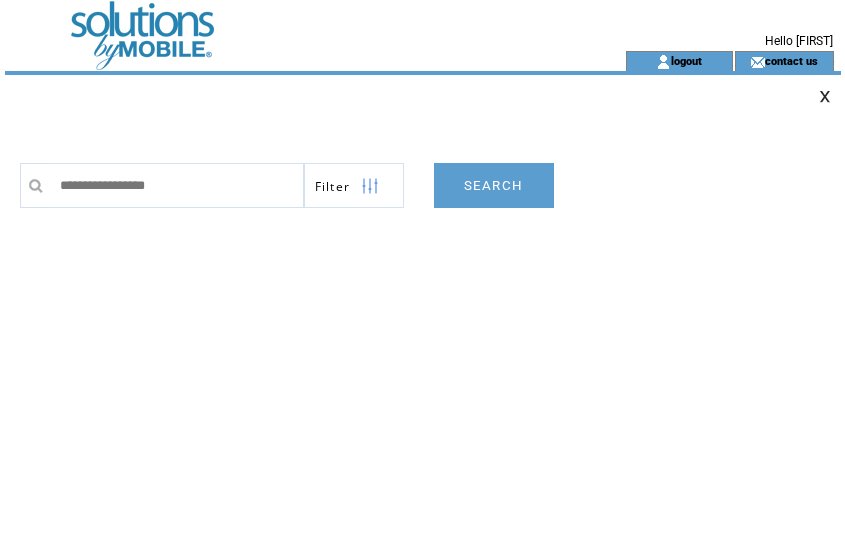 type on "**********" 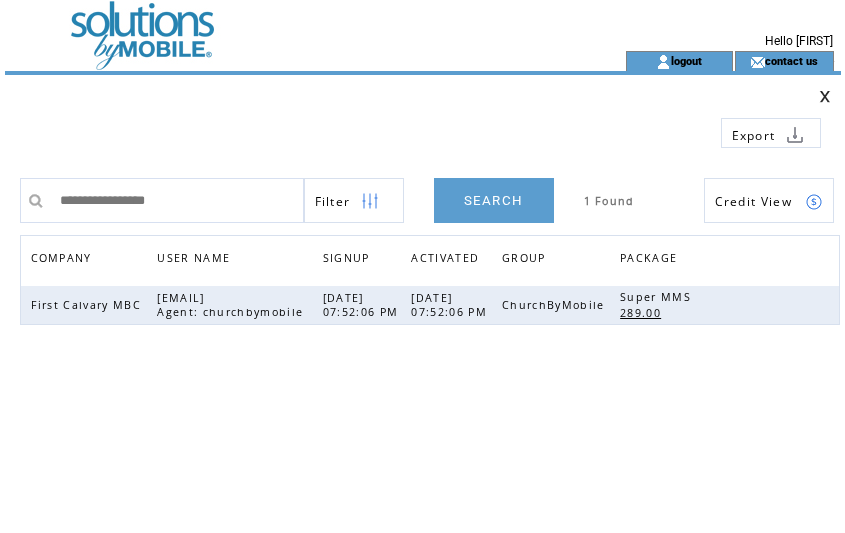 scroll, scrollTop: 0, scrollLeft: 0, axis: both 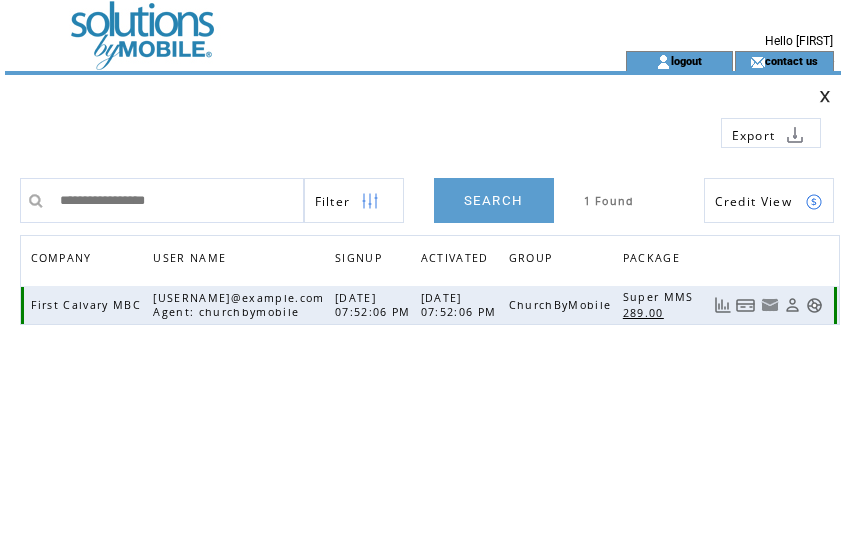 click at bounding box center (746, 305) 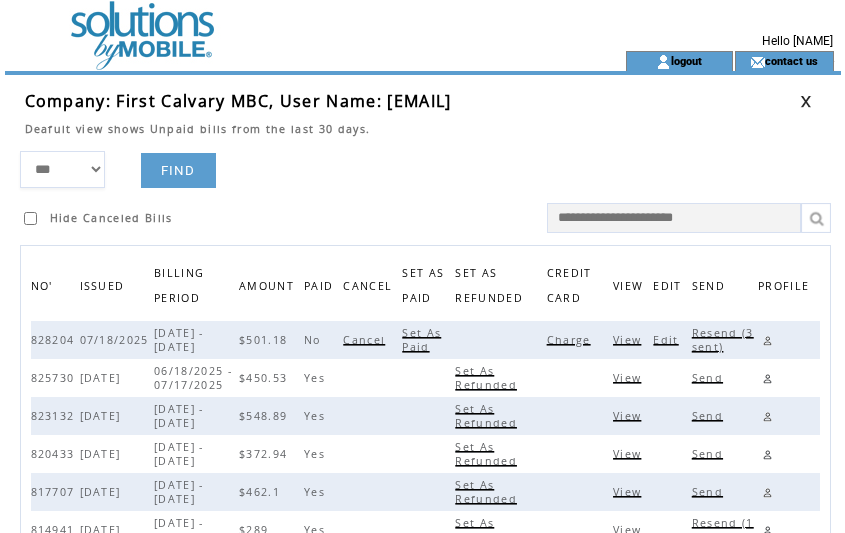 scroll, scrollTop: 0, scrollLeft: 0, axis: both 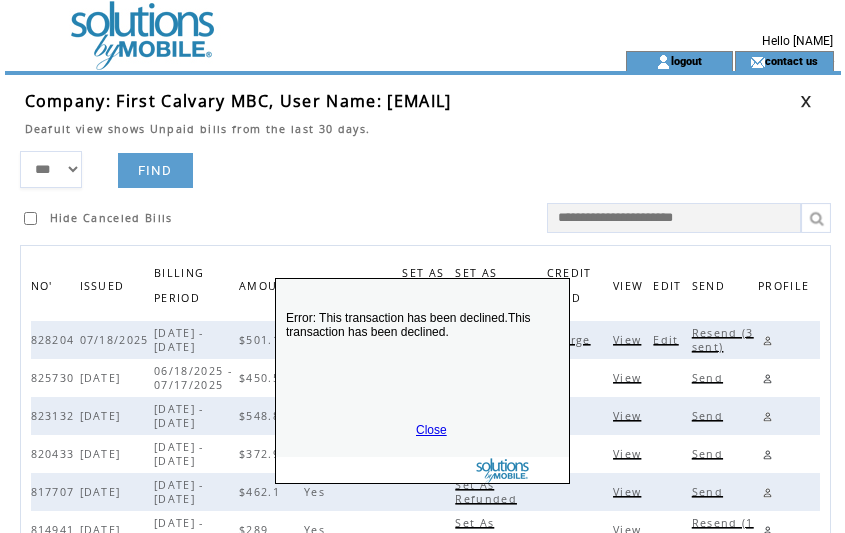 click on "Close" at bounding box center (431, 430) 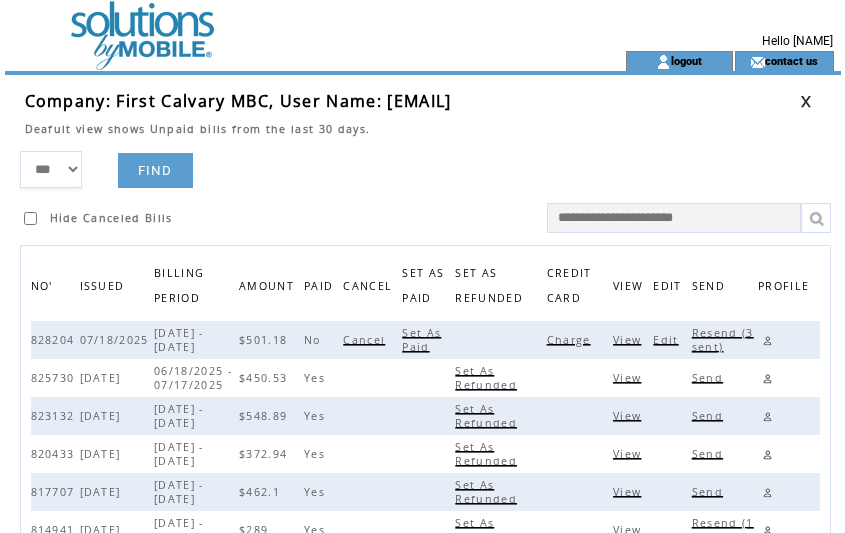 click on "Resend (3 sent)" at bounding box center (723, 340) 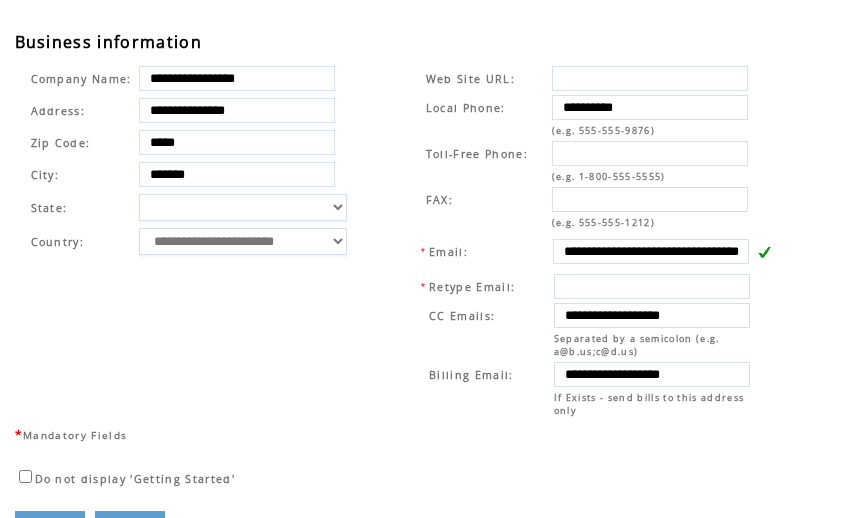 scroll, scrollTop: 735, scrollLeft: 0, axis: vertical 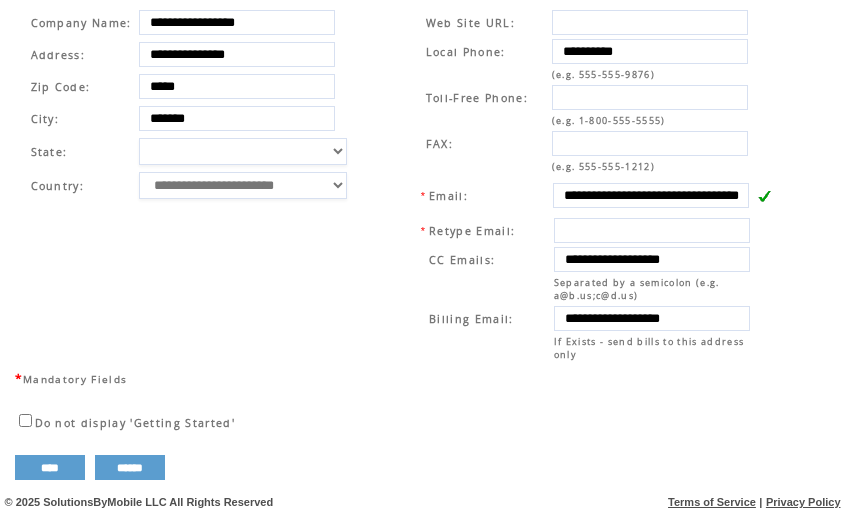 drag, startPoint x: 565, startPoint y: 201, endPoint x: 791, endPoint y: 199, distance: 226.00885 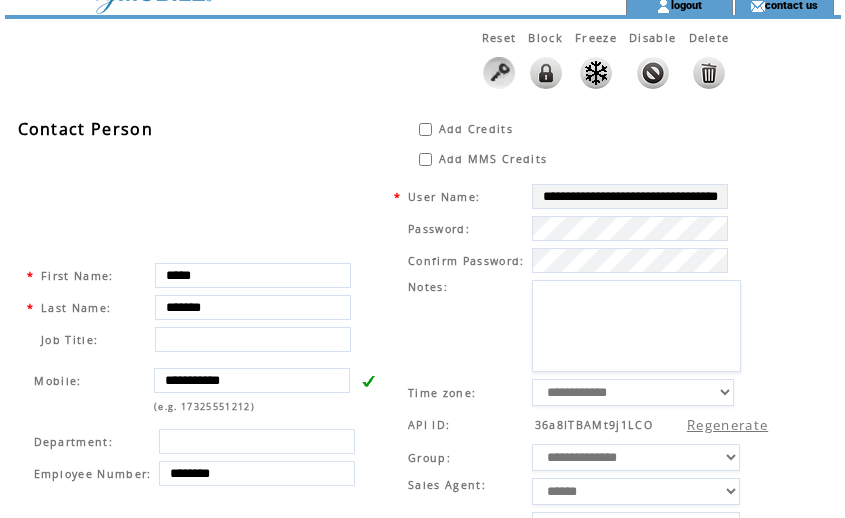 scroll, scrollTop: 0, scrollLeft: 0, axis: both 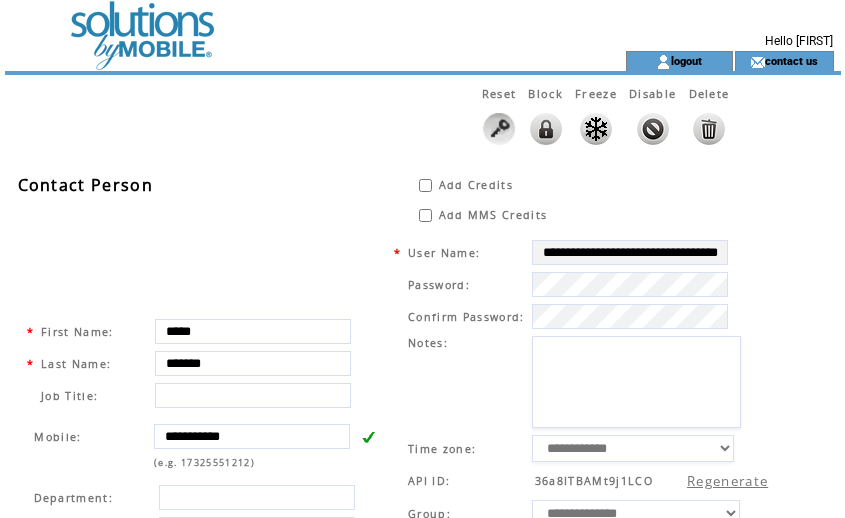 click at bounding box center (279, 25) 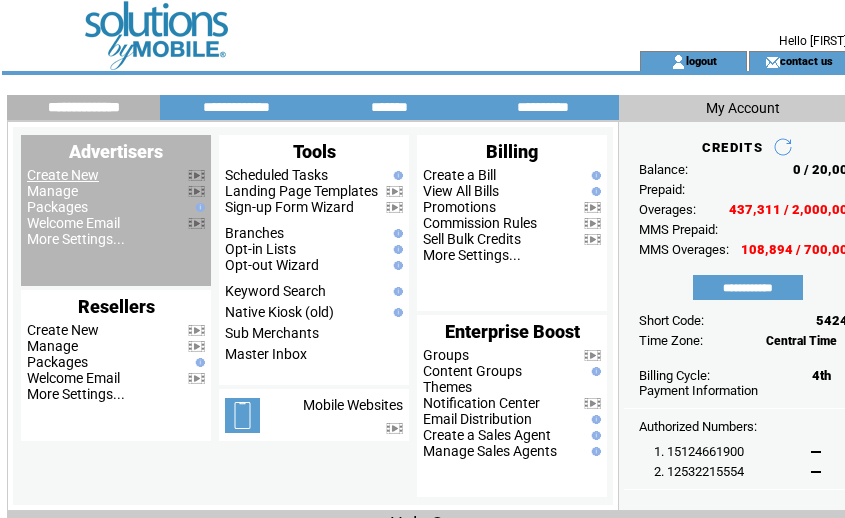 scroll, scrollTop: 0, scrollLeft: 0, axis: both 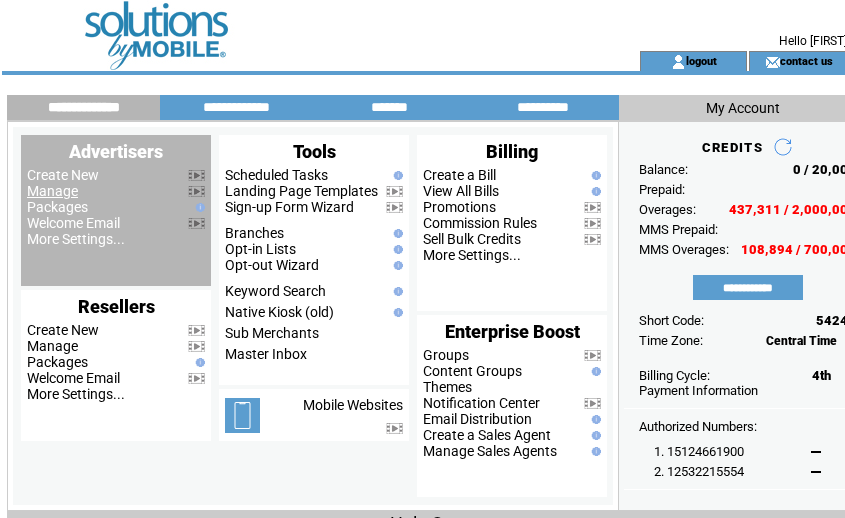 click on "Manage" at bounding box center [52, 191] 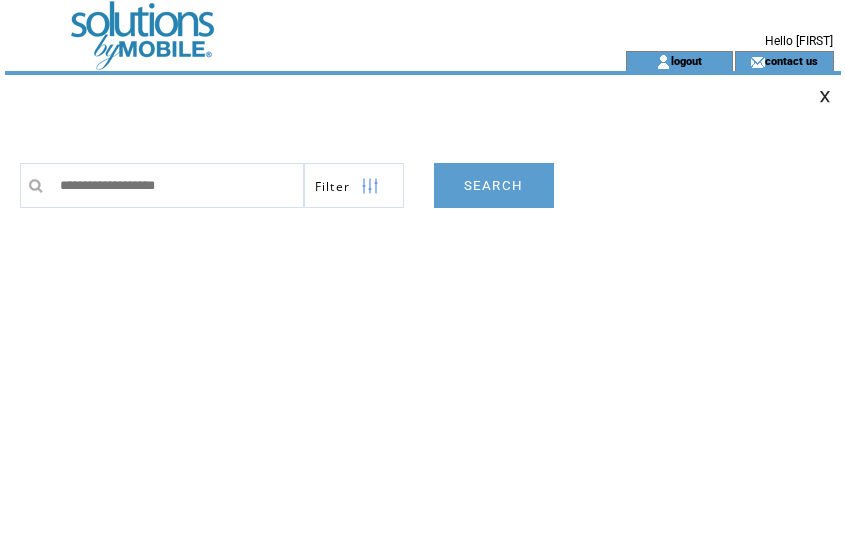 scroll, scrollTop: 0, scrollLeft: 0, axis: both 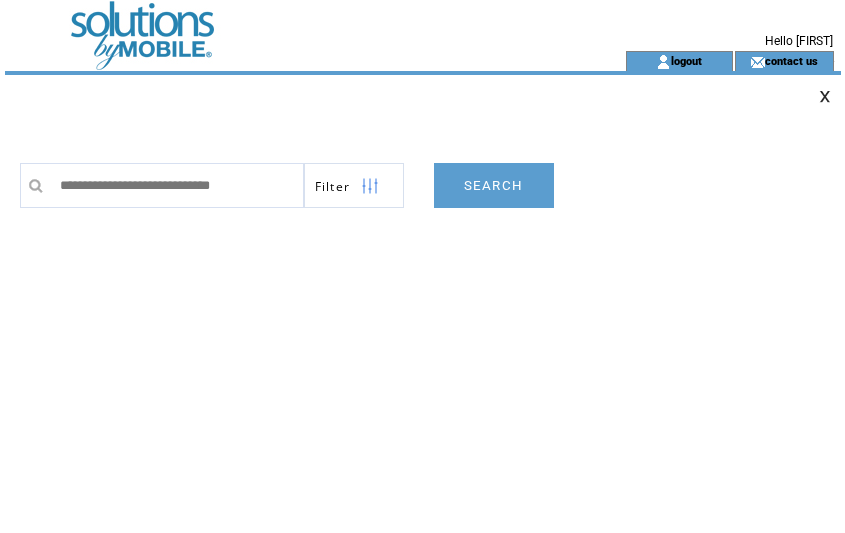 type on "**********" 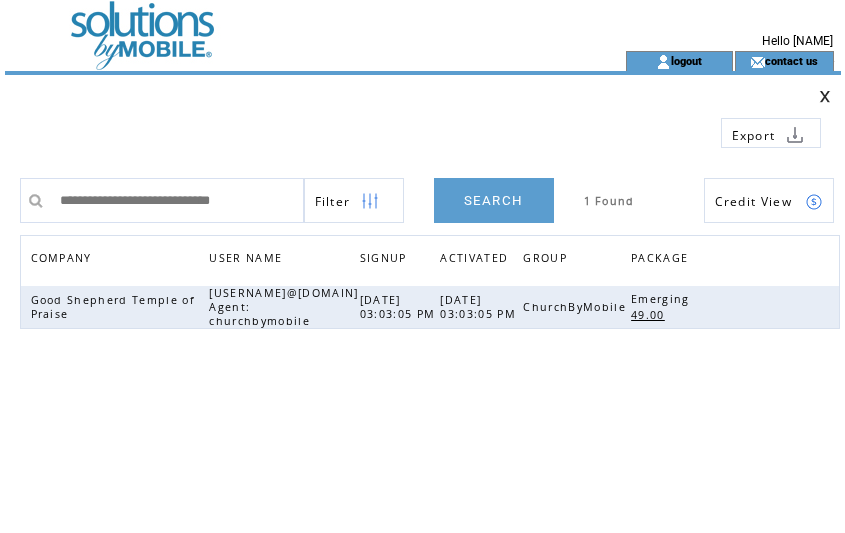scroll, scrollTop: 0, scrollLeft: 0, axis: both 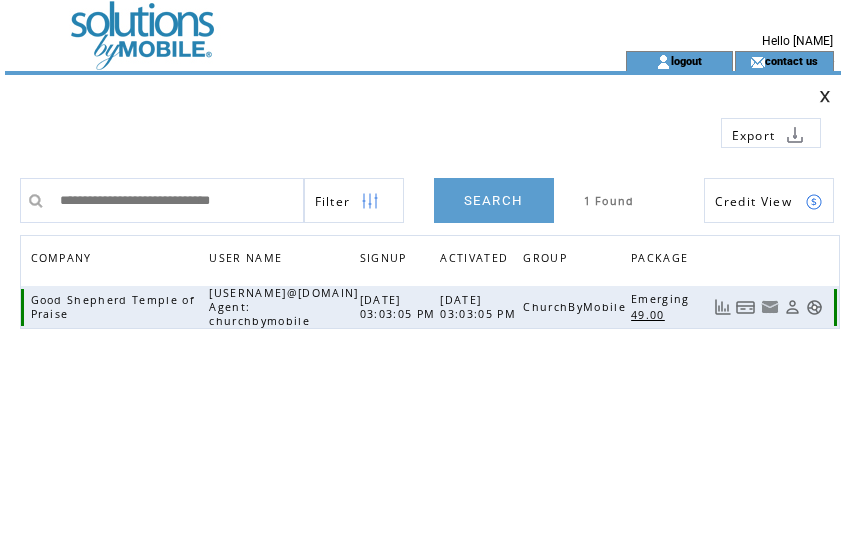 click at bounding box center (746, 307) 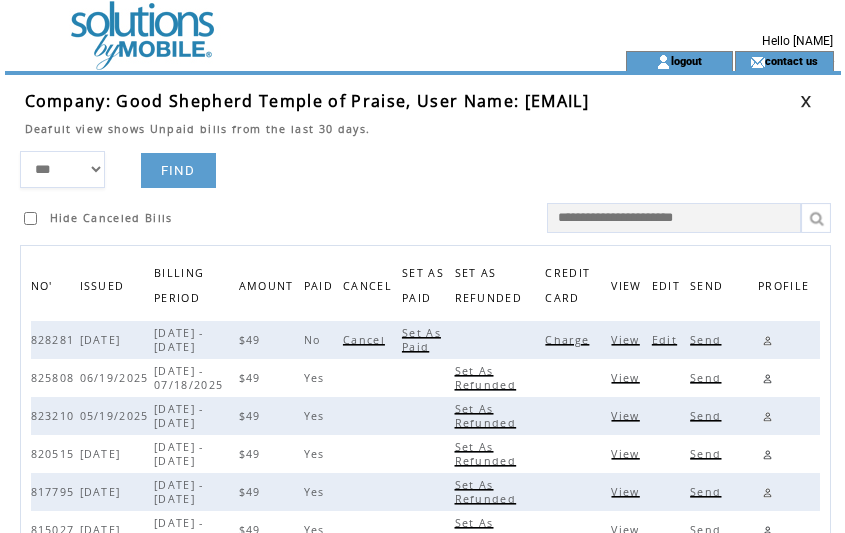 scroll, scrollTop: 0, scrollLeft: 0, axis: both 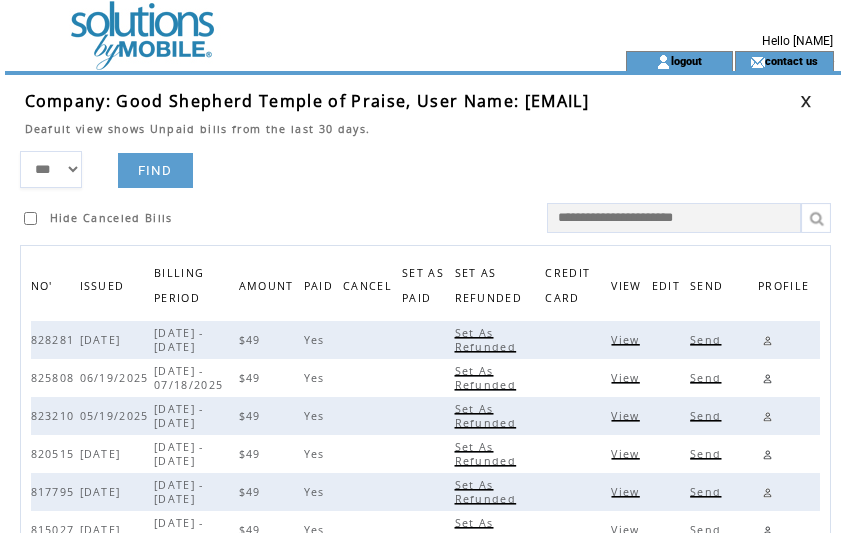drag, startPoint x: 513, startPoint y: 192, endPoint x: 534, endPoint y: 191, distance: 21.023796 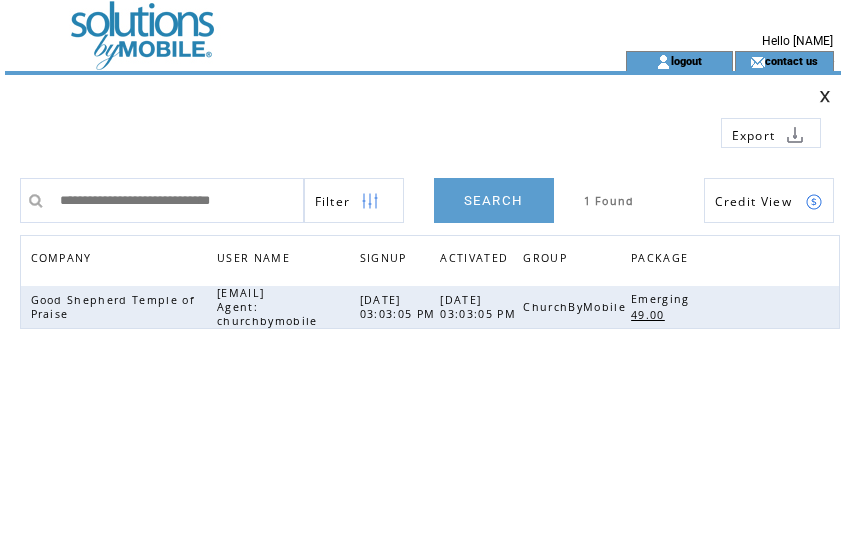 scroll, scrollTop: 0, scrollLeft: 0, axis: both 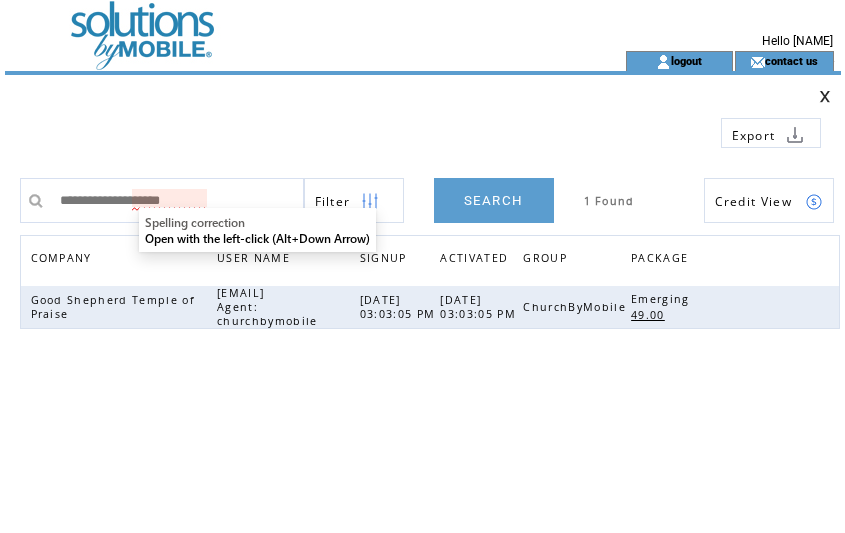 type on "**********" 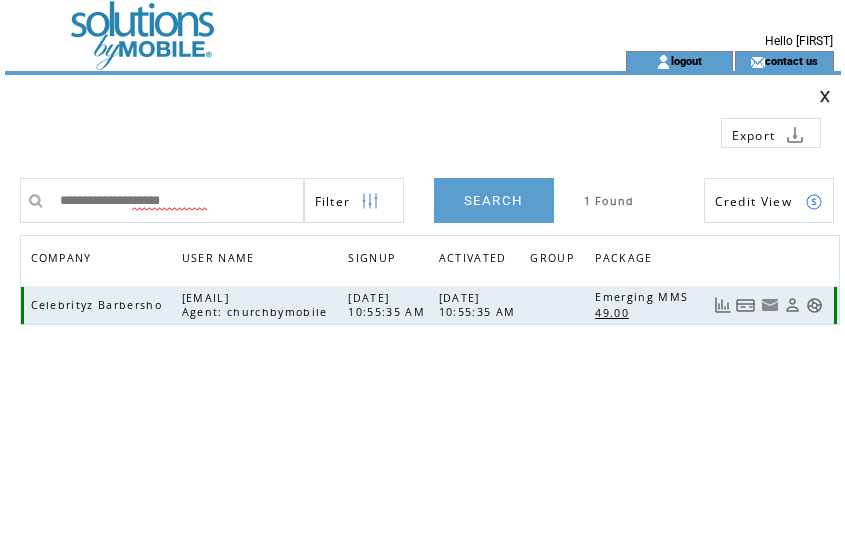 scroll, scrollTop: 0, scrollLeft: 0, axis: both 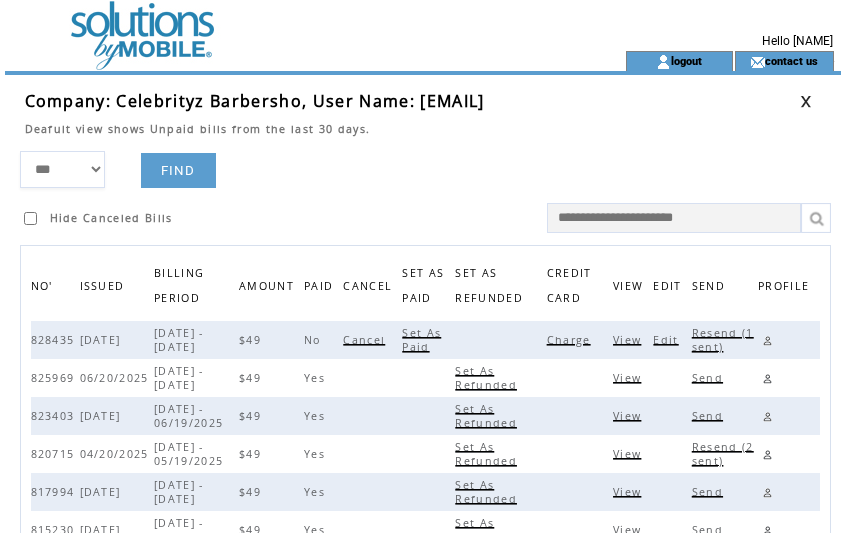 click on "Charge" at bounding box center [571, 340] 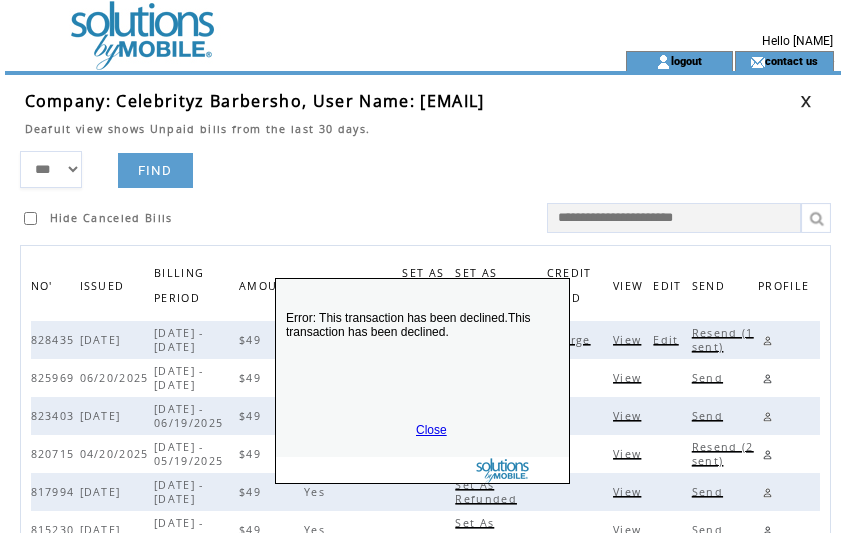 click on "Close" at bounding box center (431, 430) 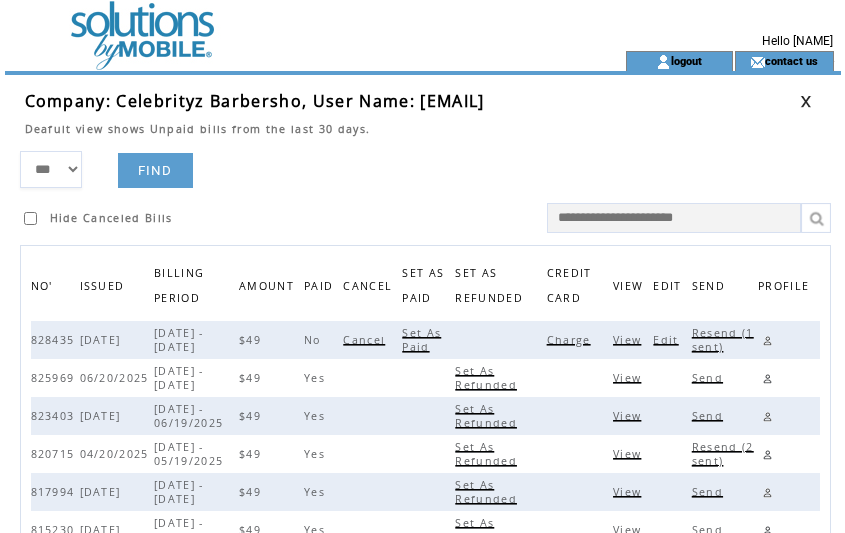 click on "Resend (1 sent)" at bounding box center [723, 340] 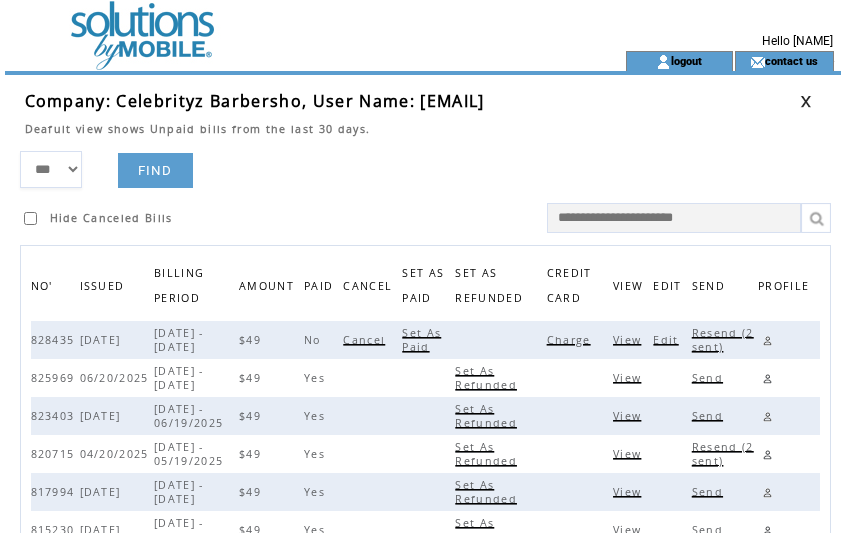 drag, startPoint x: 555, startPoint y: 145, endPoint x: 687, endPoint y: 134, distance: 132.45753 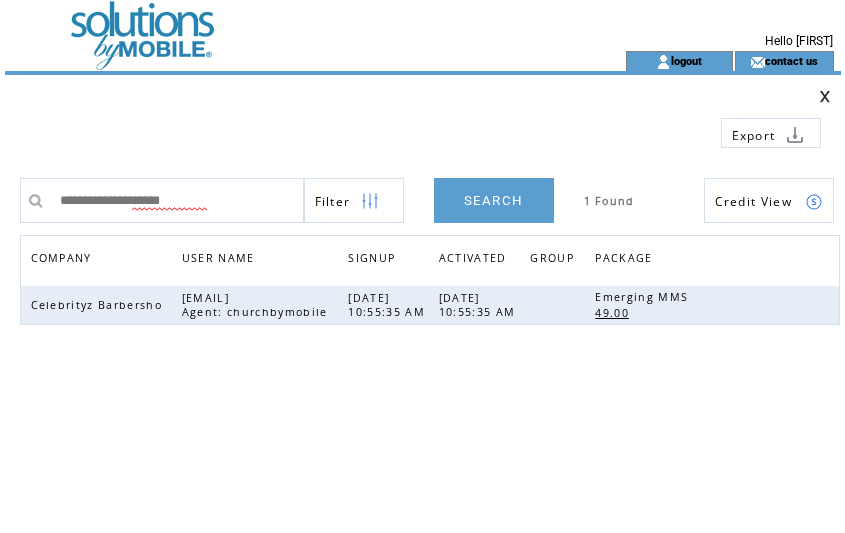 scroll, scrollTop: 0, scrollLeft: 0, axis: both 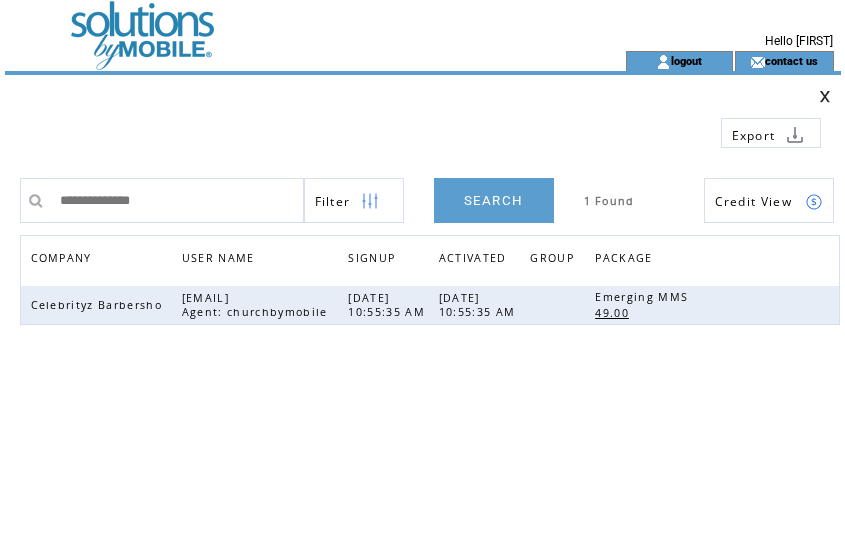 type on "**********" 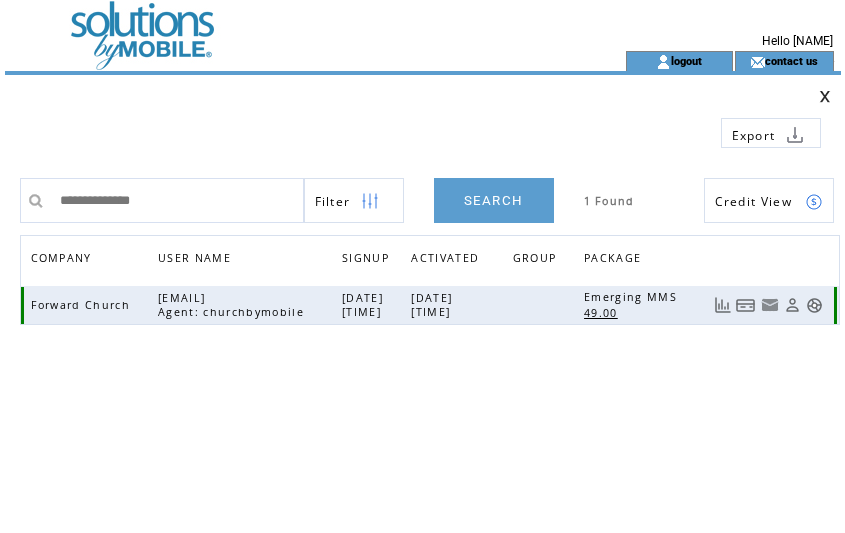 scroll, scrollTop: 0, scrollLeft: 0, axis: both 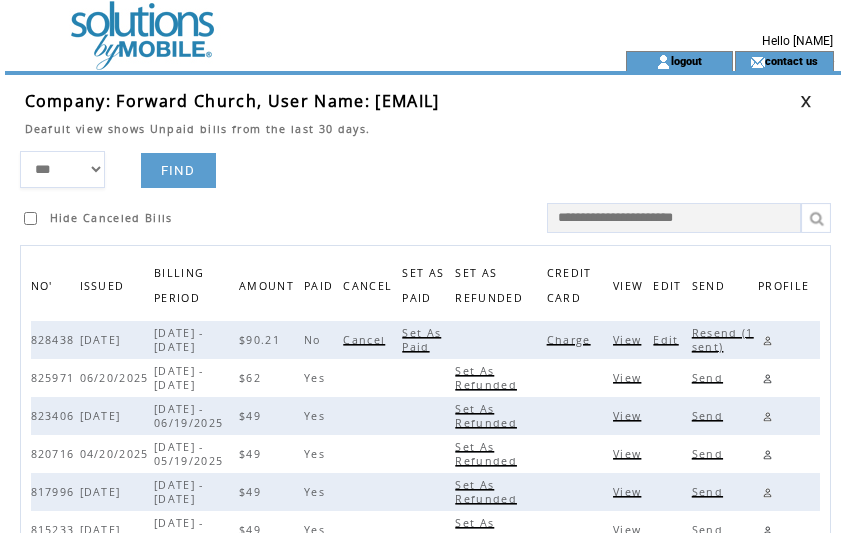 click on "Charge" at bounding box center (571, 340) 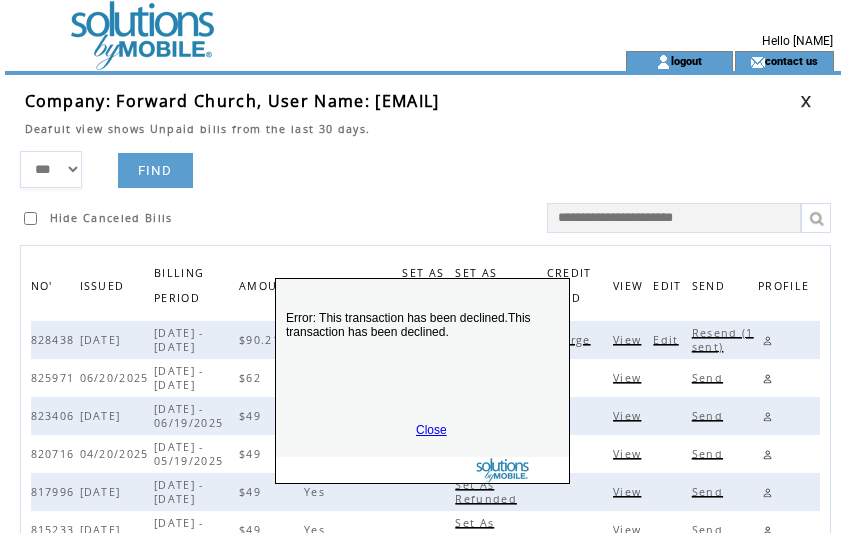 click on "Close" at bounding box center [431, 430] 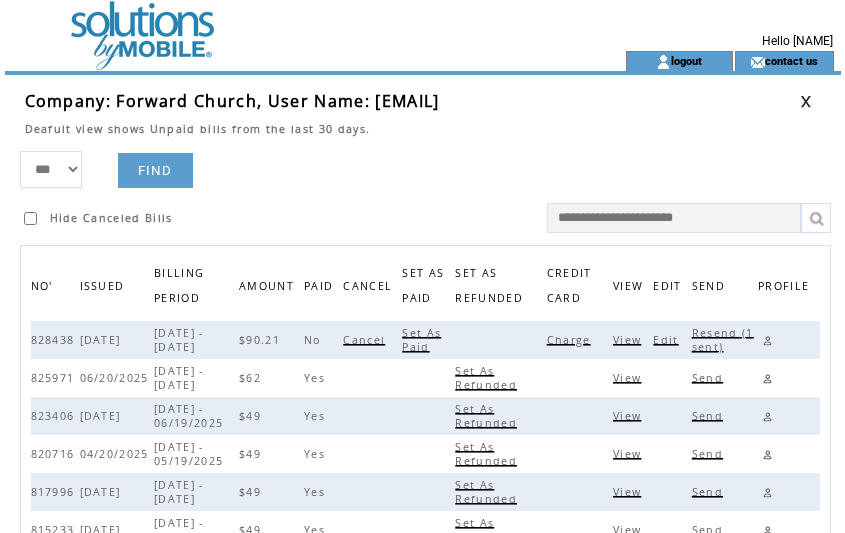 click on "Resend (1 sent)" at bounding box center (723, 340) 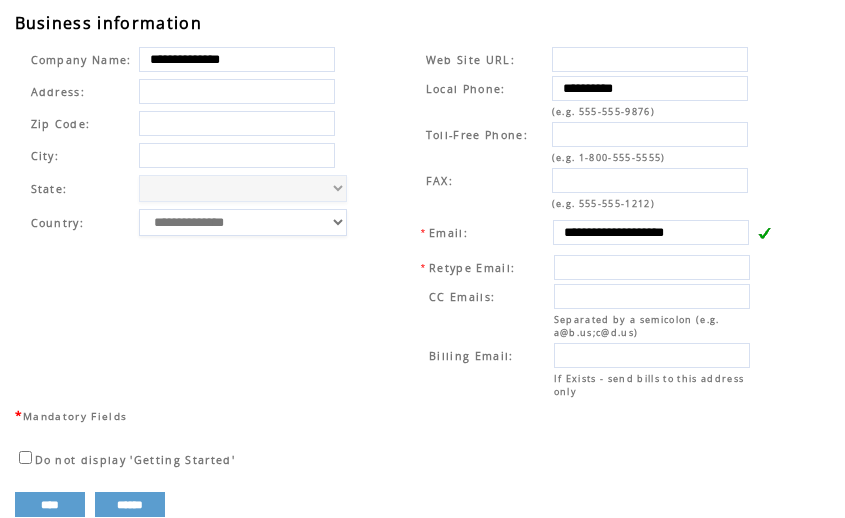 scroll, scrollTop: 735, scrollLeft: 0, axis: vertical 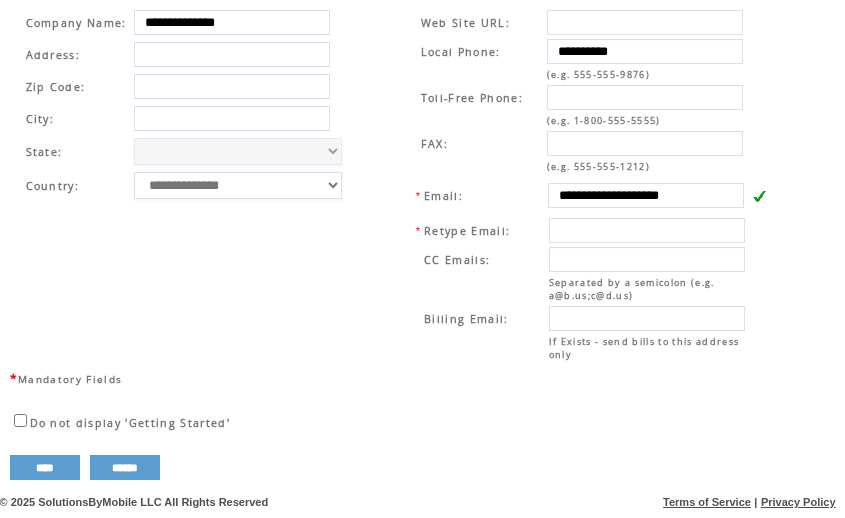 drag, startPoint x: 564, startPoint y: 200, endPoint x: 769, endPoint y: 220, distance: 205.9733 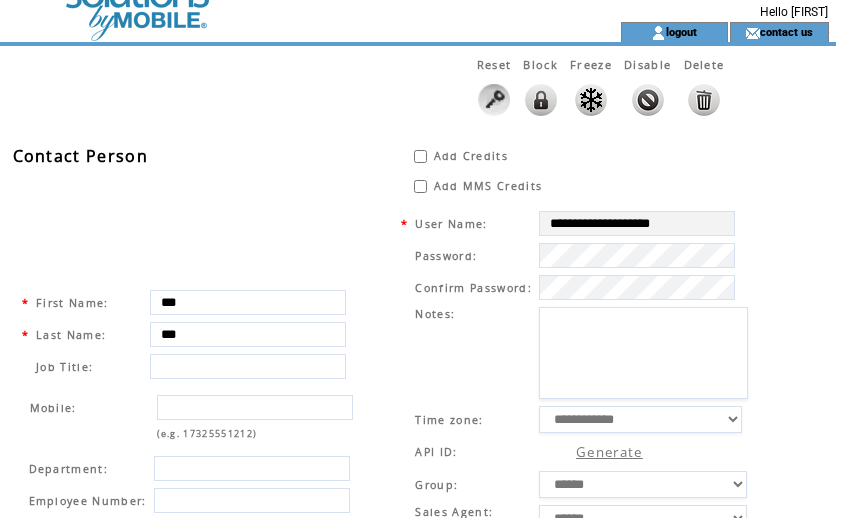 scroll, scrollTop: 0, scrollLeft: 5, axis: horizontal 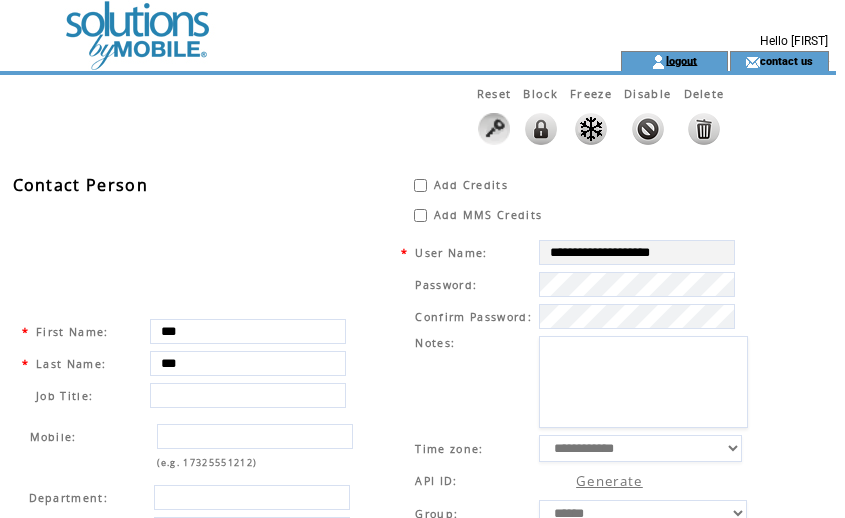 click on "logout" at bounding box center (681, 60) 